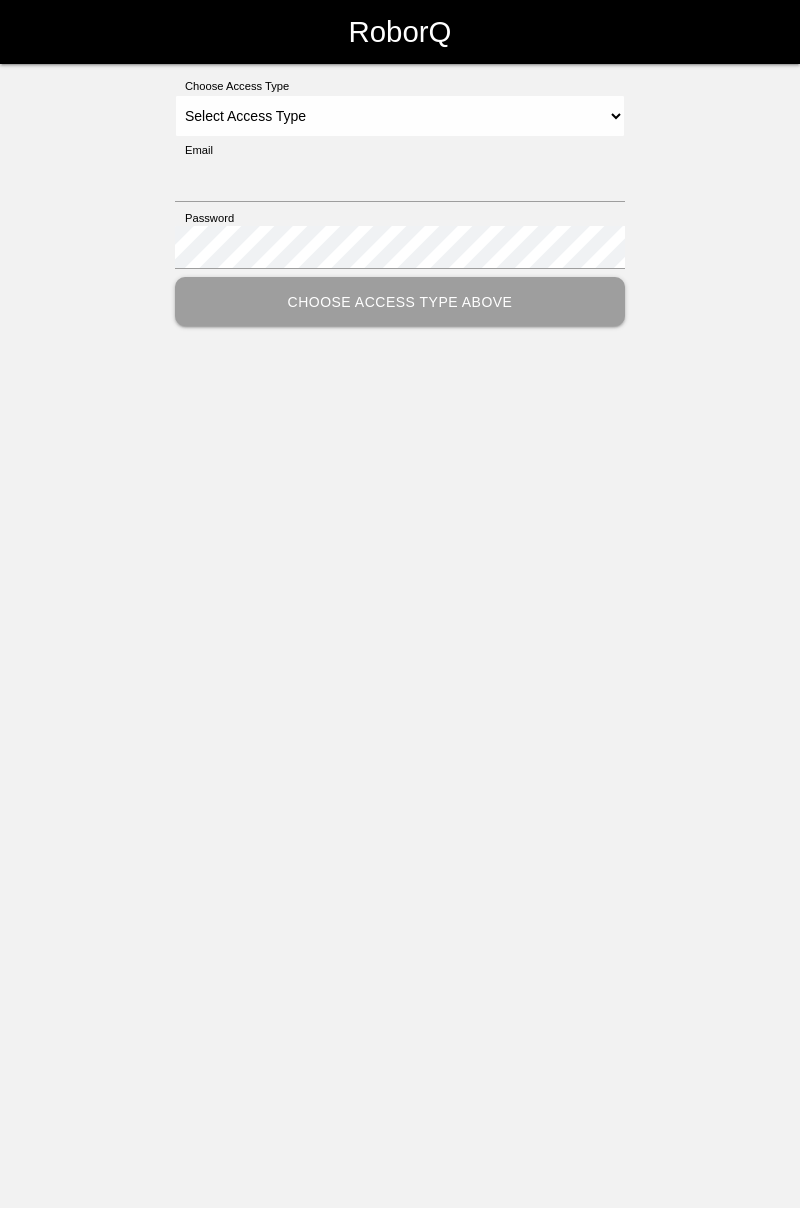 scroll, scrollTop: 0, scrollLeft: 0, axis: both 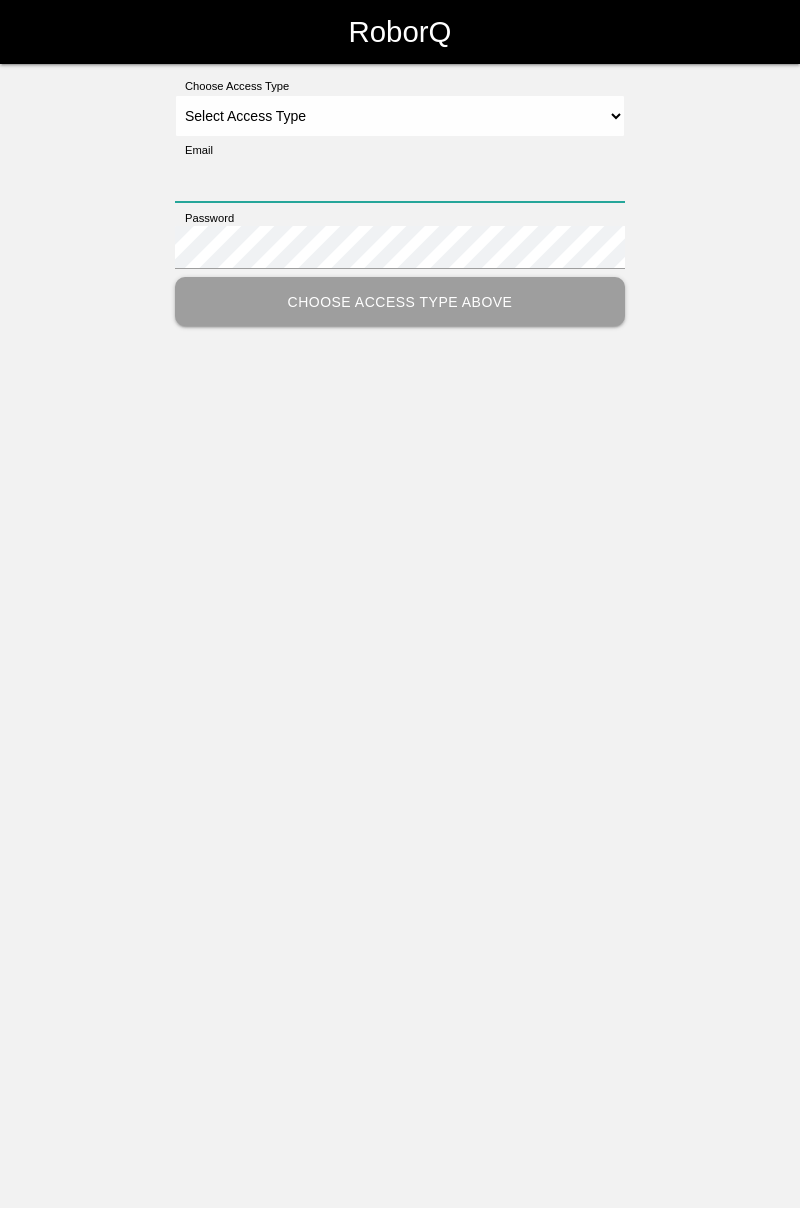 click on "Email" at bounding box center (400, 180) 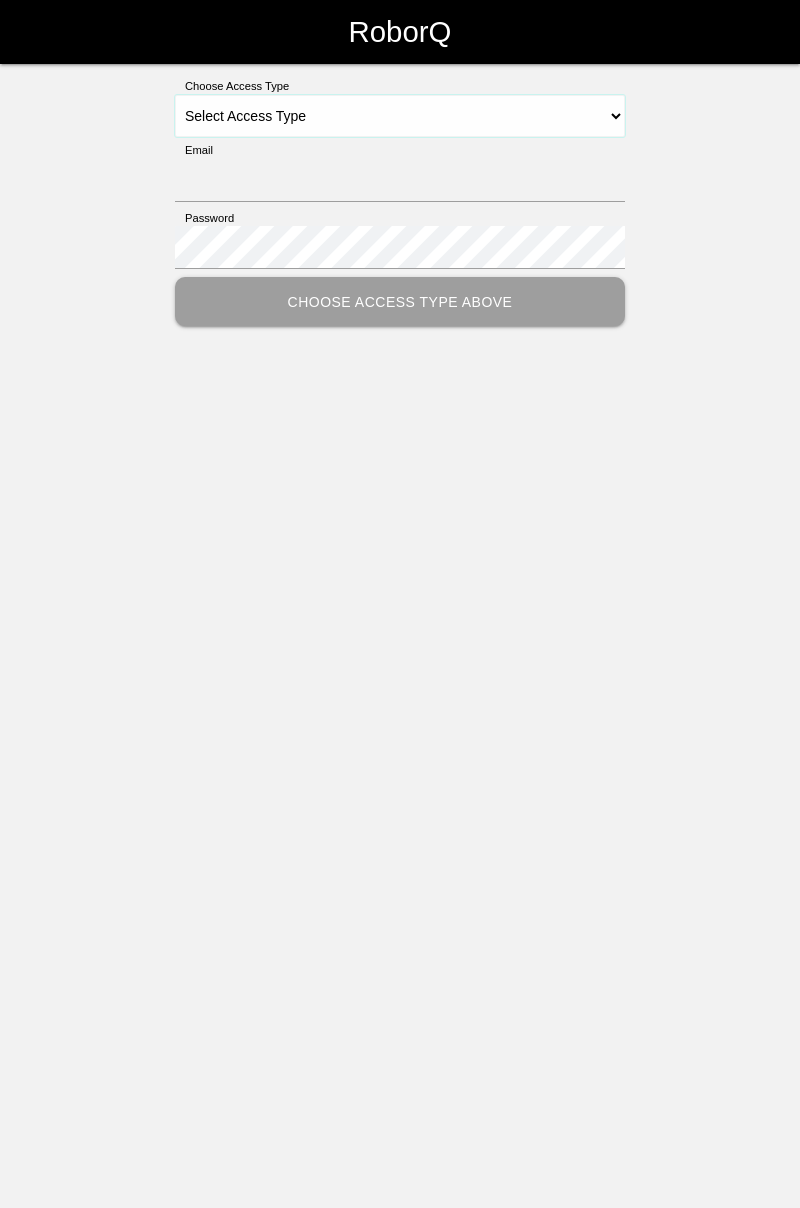 click on "Select Access Type Admin Customer Supervisor Worker" at bounding box center [400, 116] 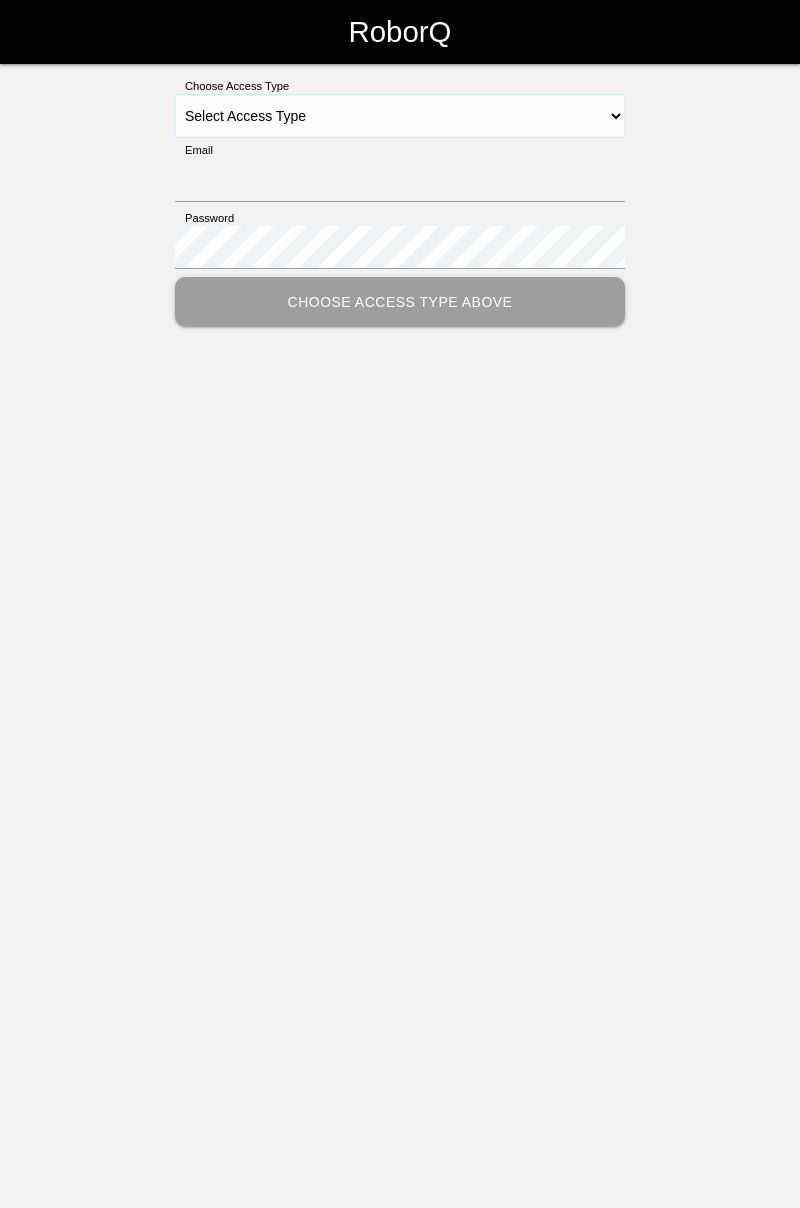 select on "Worker" 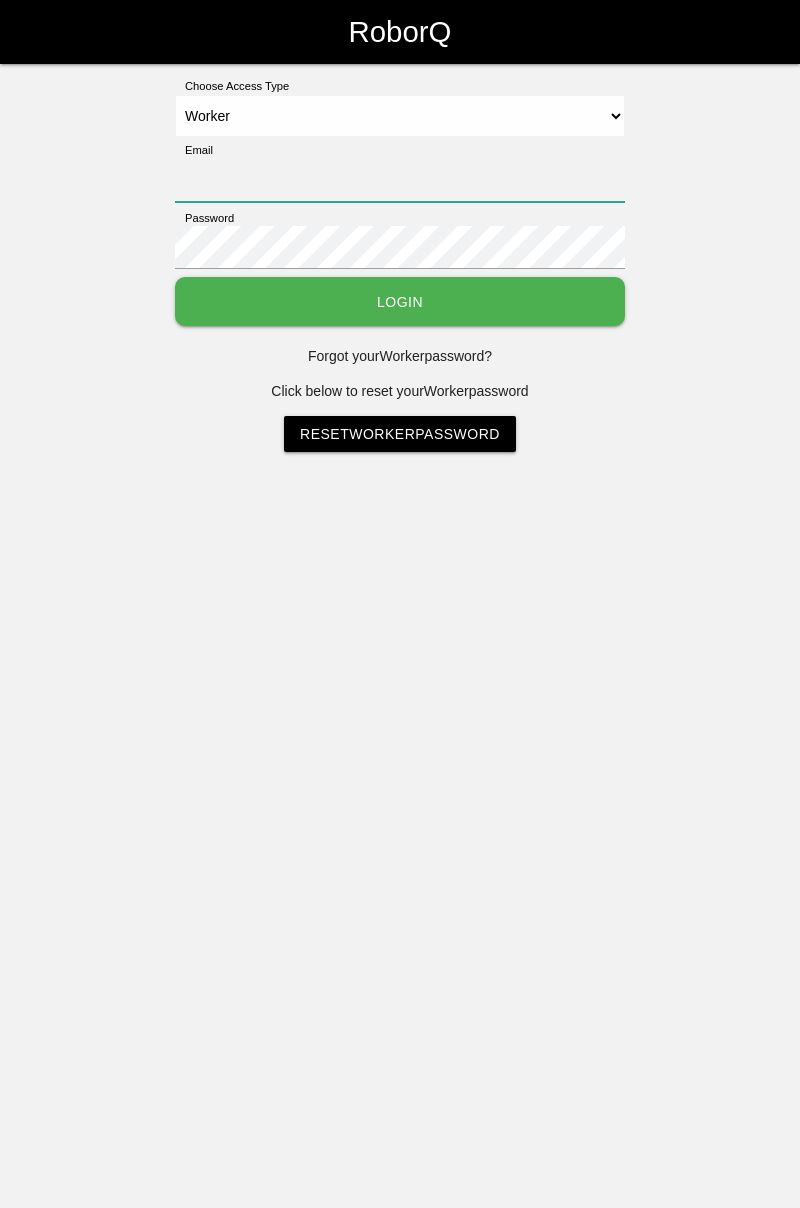 click on "Email" at bounding box center [400, 180] 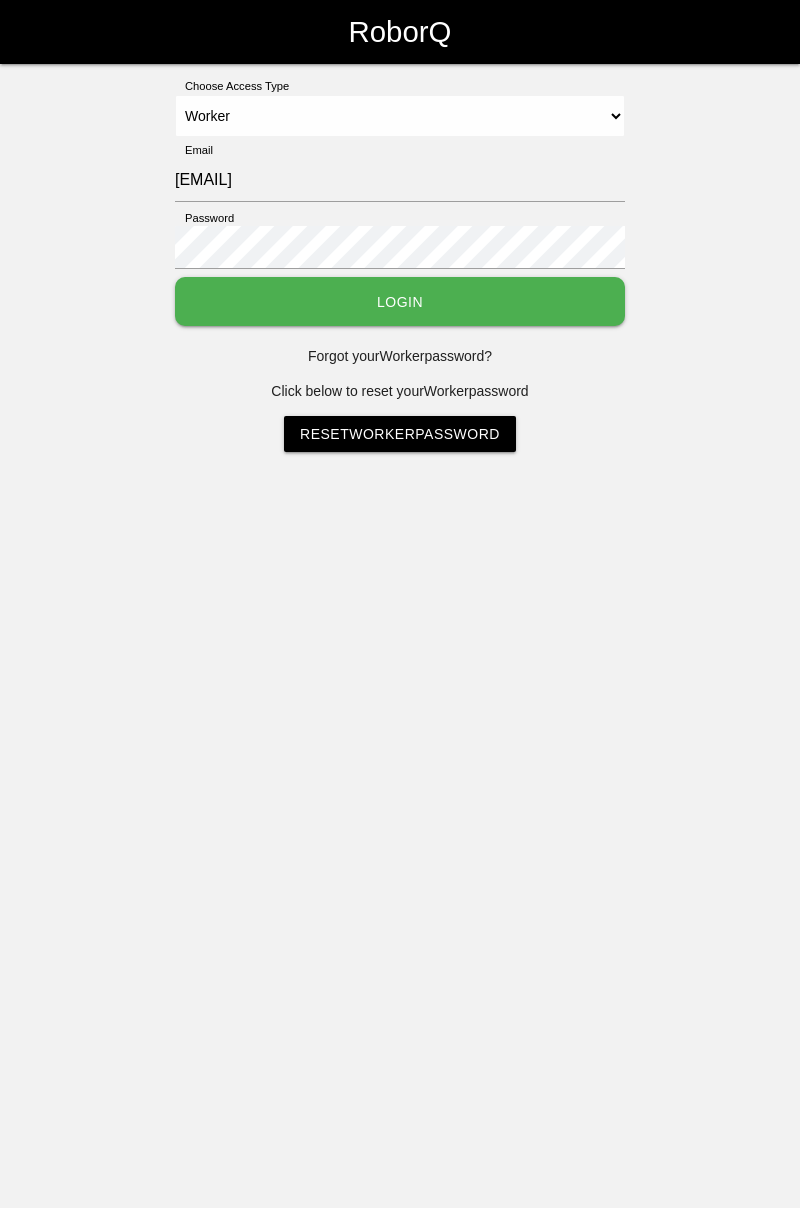 click on "Login" at bounding box center (400, 301) 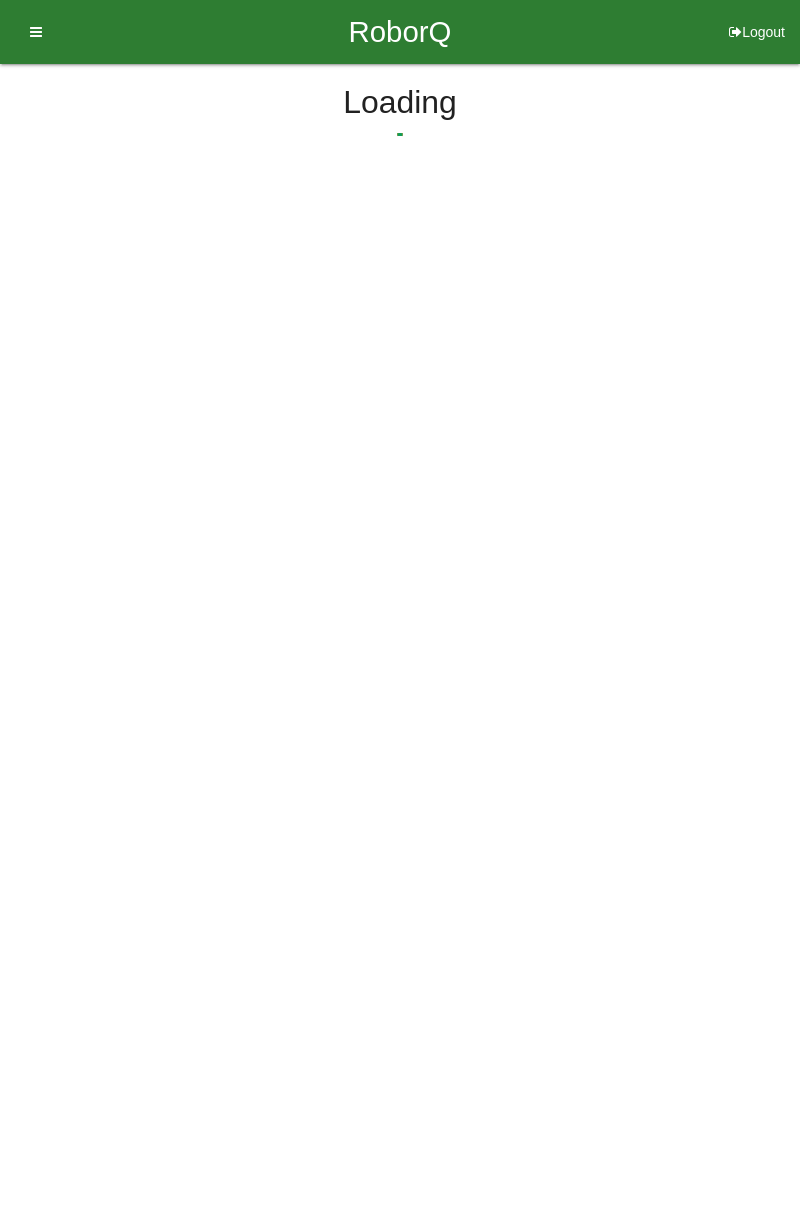 click on "RoborQ Logout Loading  Dashboard Profile  Add Companions  Work Instructions  Knowledge Base Loading" at bounding box center [400, 144] 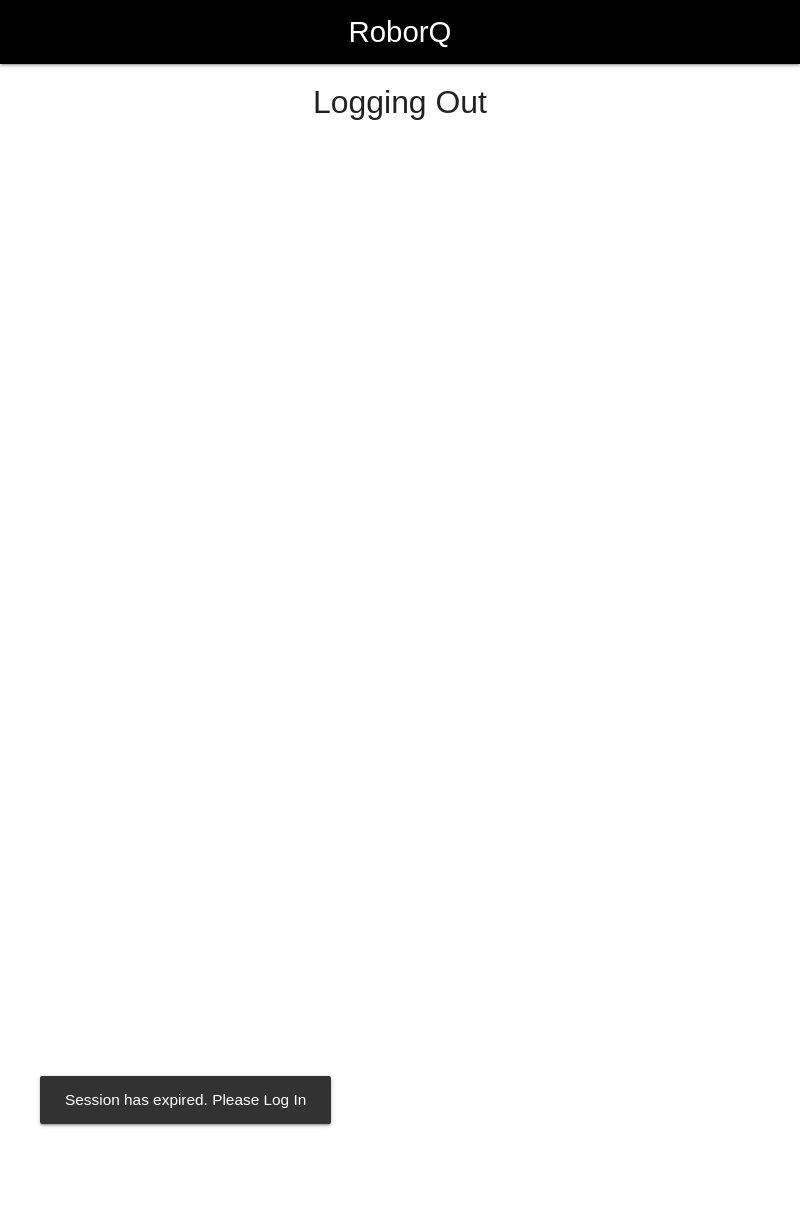 scroll, scrollTop: 0, scrollLeft: 0, axis: both 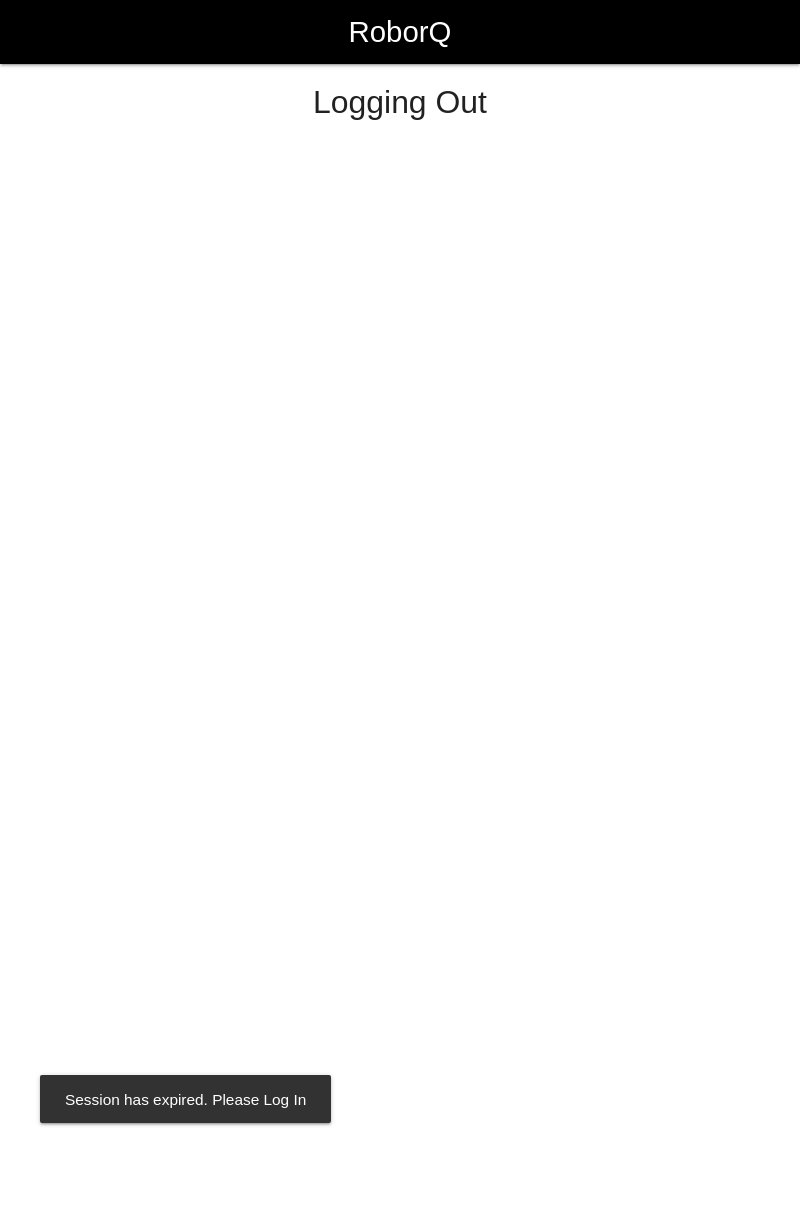 select on "Worker" 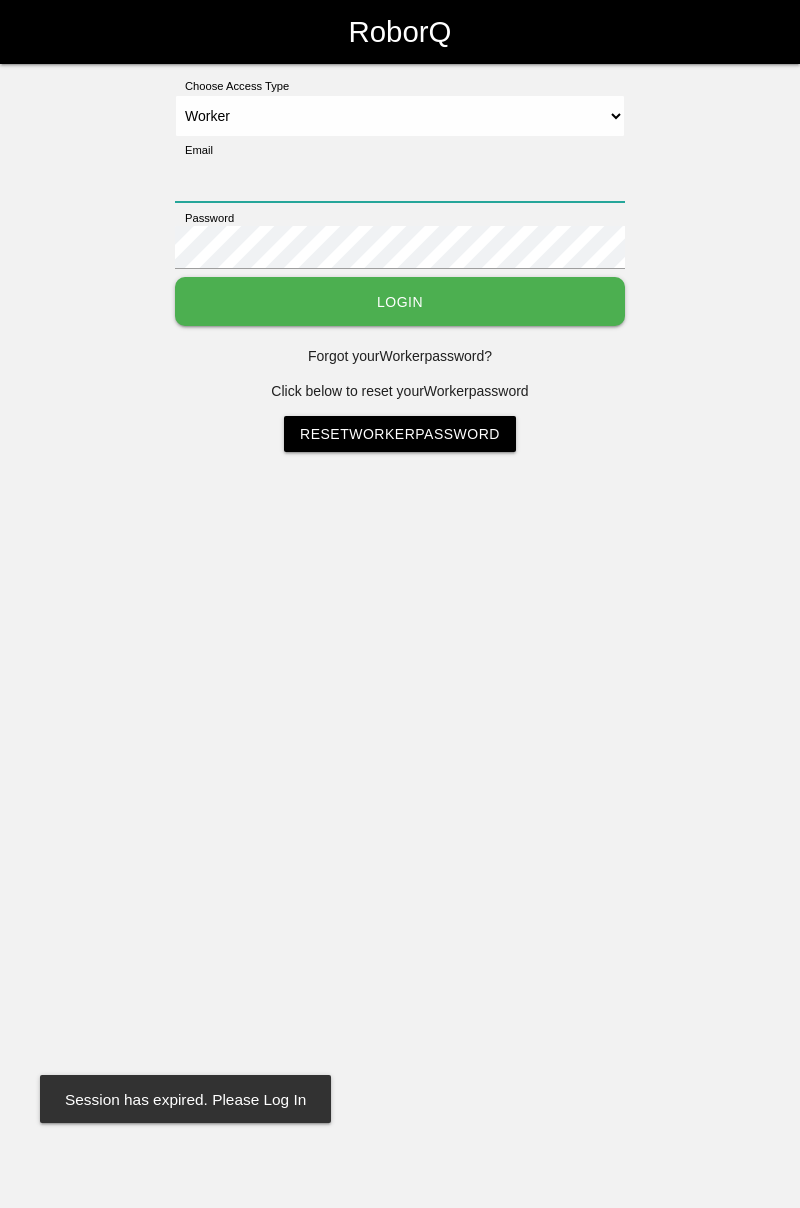 click on "Email" at bounding box center [400, 180] 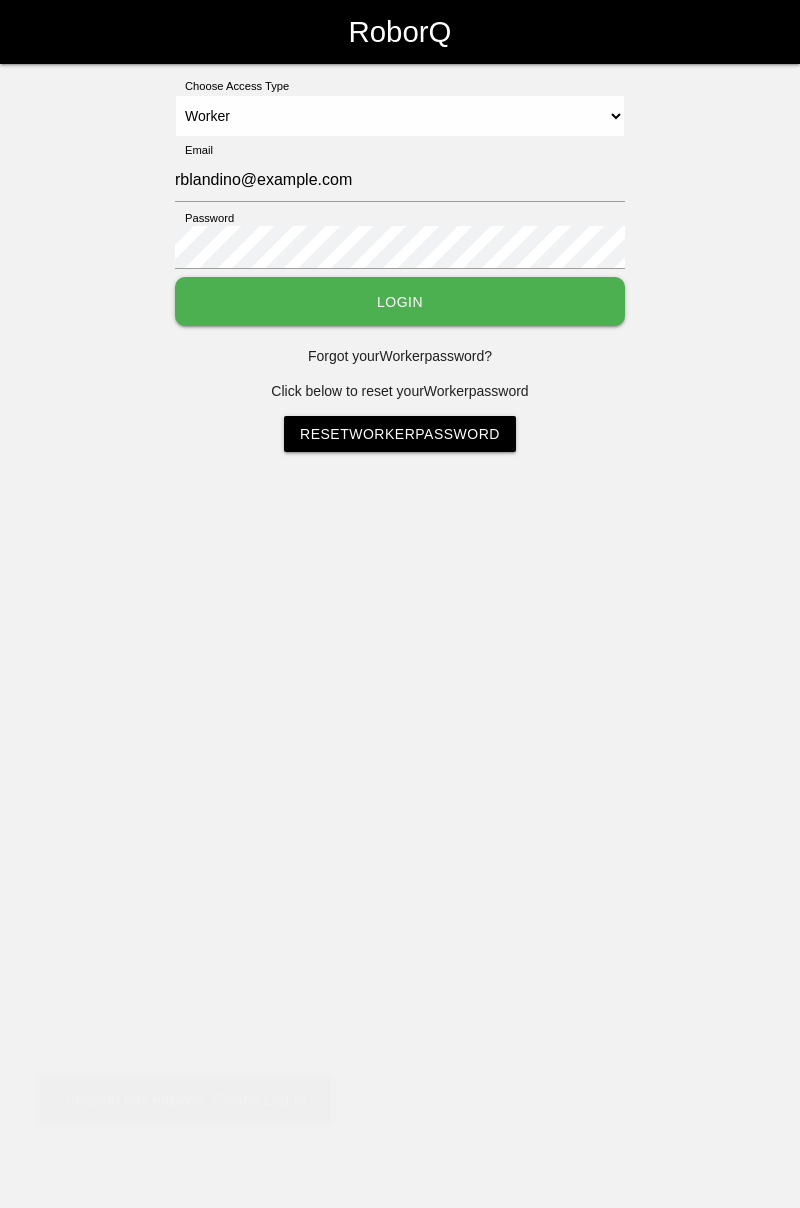 click on "Login" at bounding box center [400, 301] 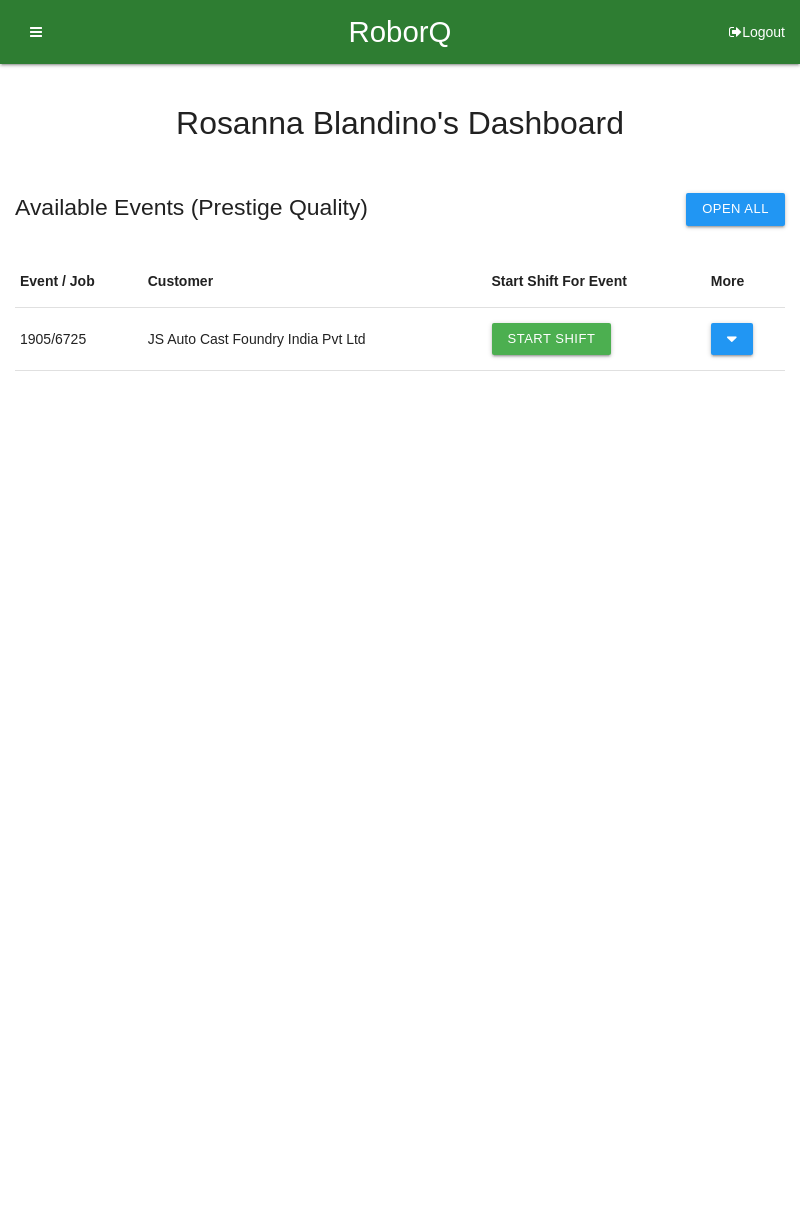 click on "Start Shift" at bounding box center [552, 339] 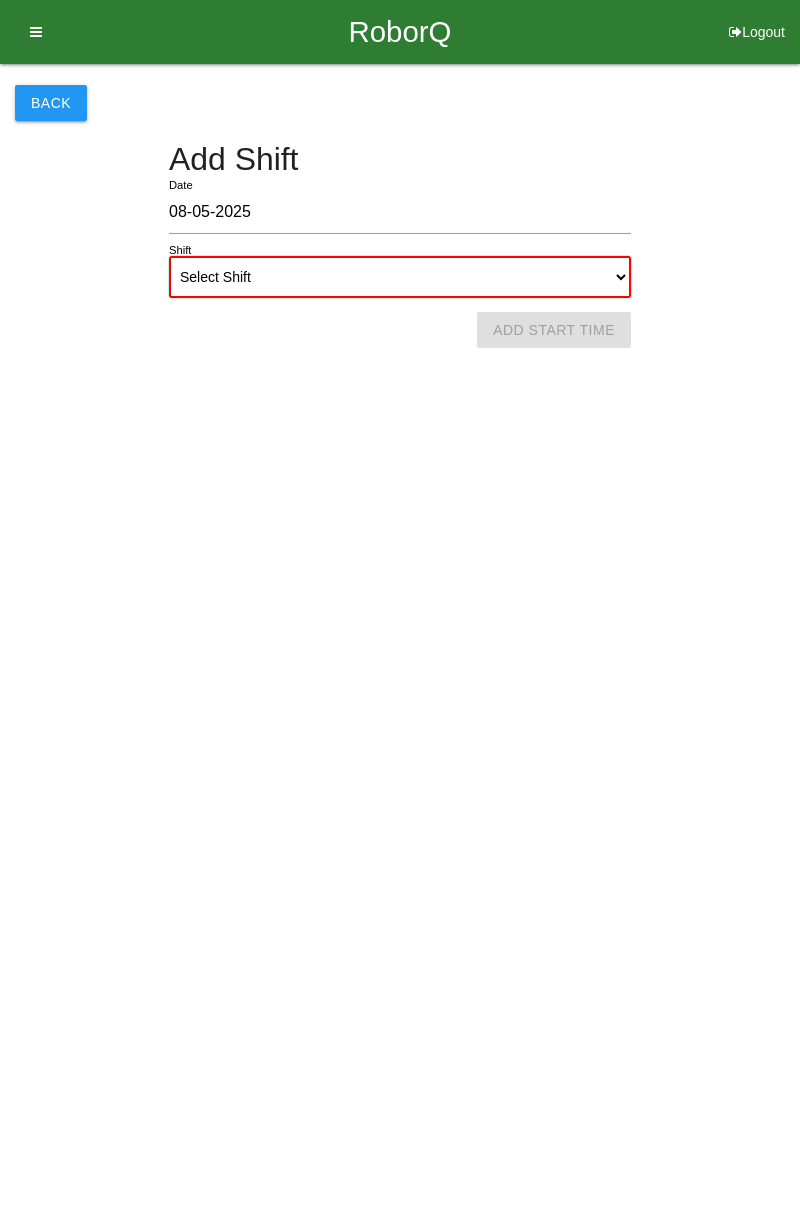 click on "Select Shift 1st Shift 2nd Shift 3rd Shift 4th Shift" at bounding box center (400, 277) 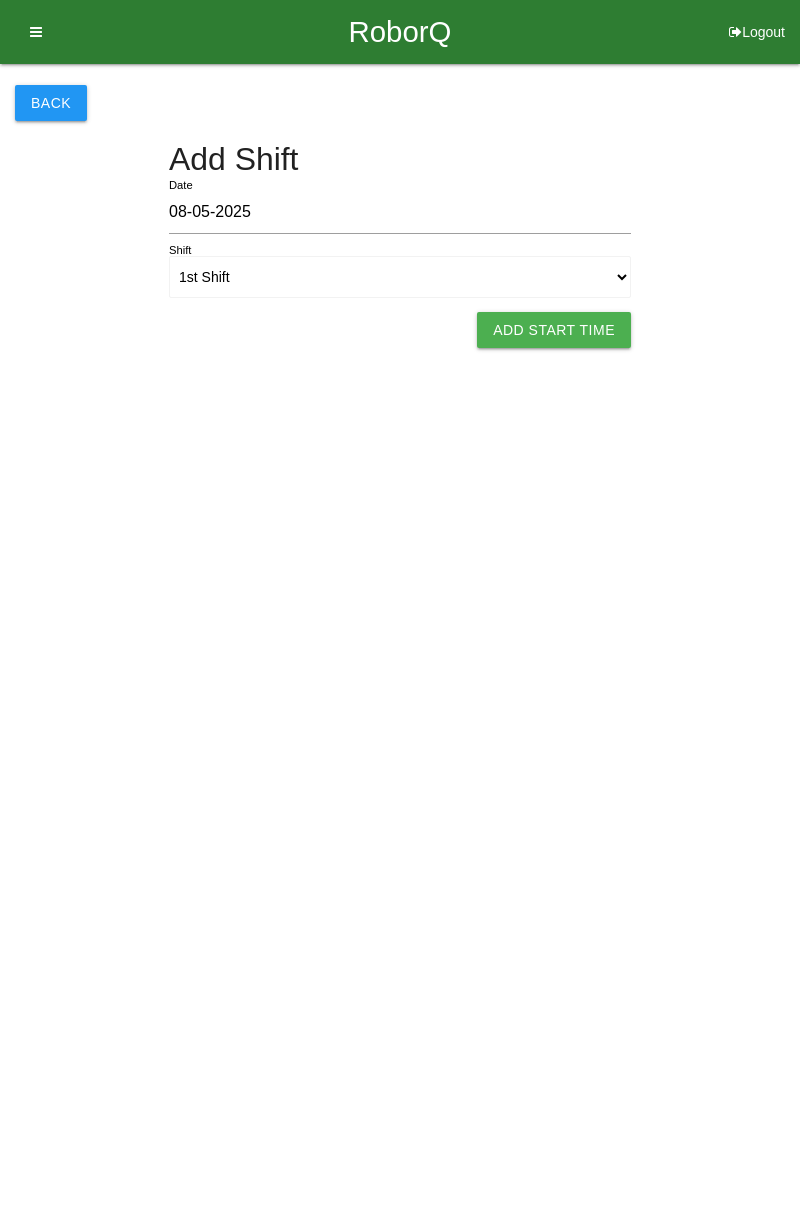 click on "Add Start Time" at bounding box center (554, 330) 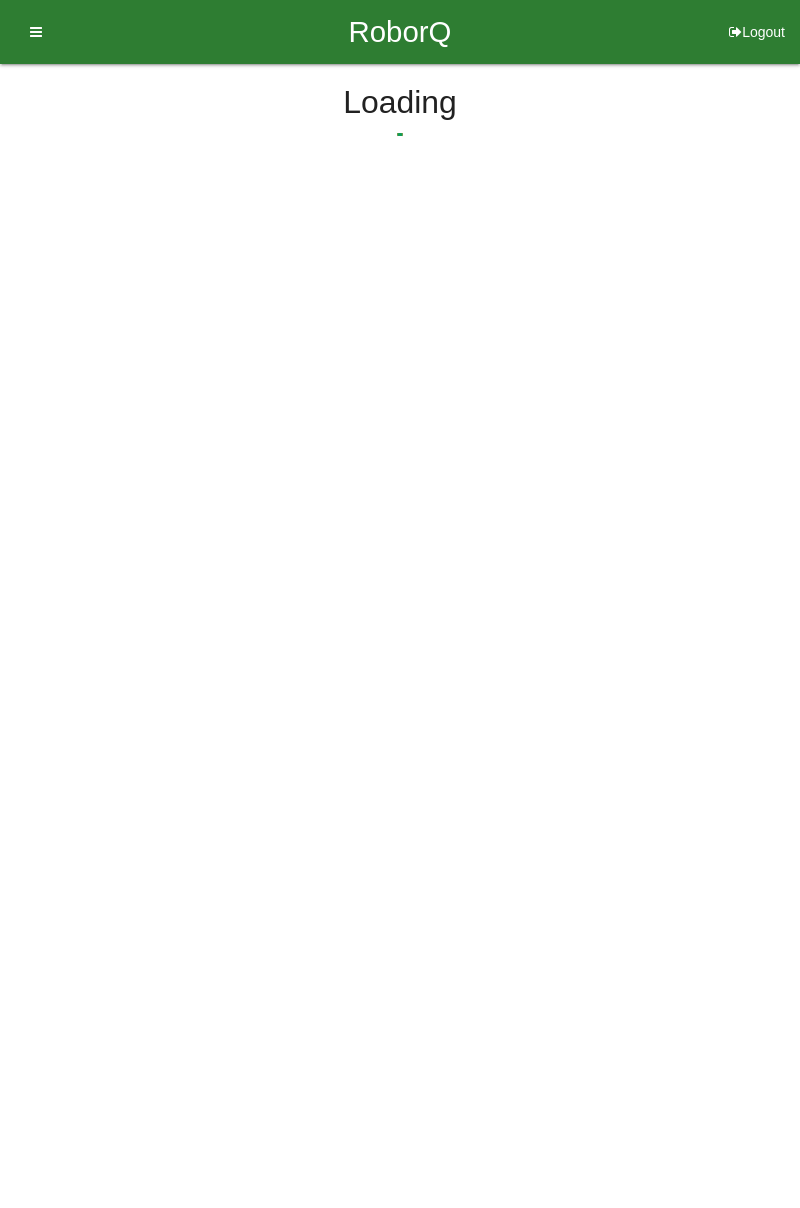 select on "7" 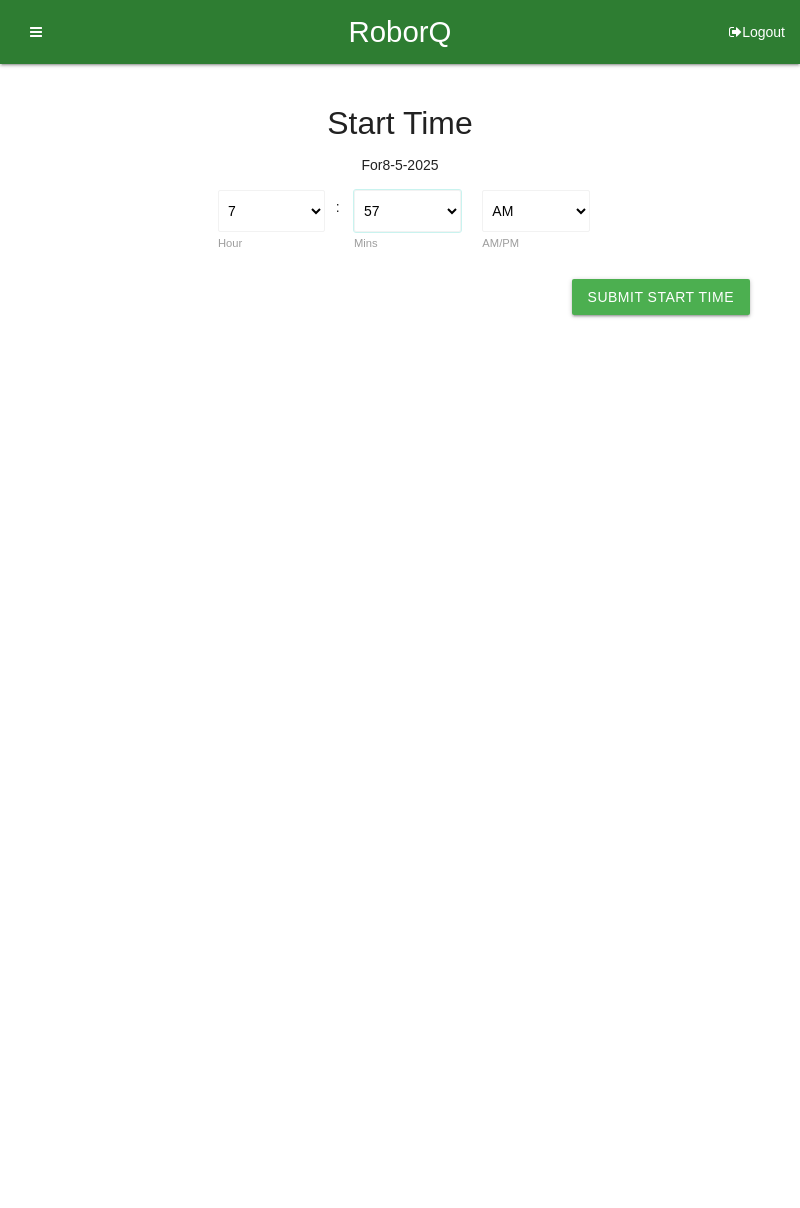 click on "00 01 02 03 04 05 06 07 08 09 10 11 12 13 14 15 16 17 18 19 20 21 22 23 24 25 26 27 28 29 30 31 32 33 34 35 36 37 38 39 40 41 42 43 44 45 46 47 48 49 50 51 52 53 54 55 56 57 58 59" at bounding box center (407, 211) 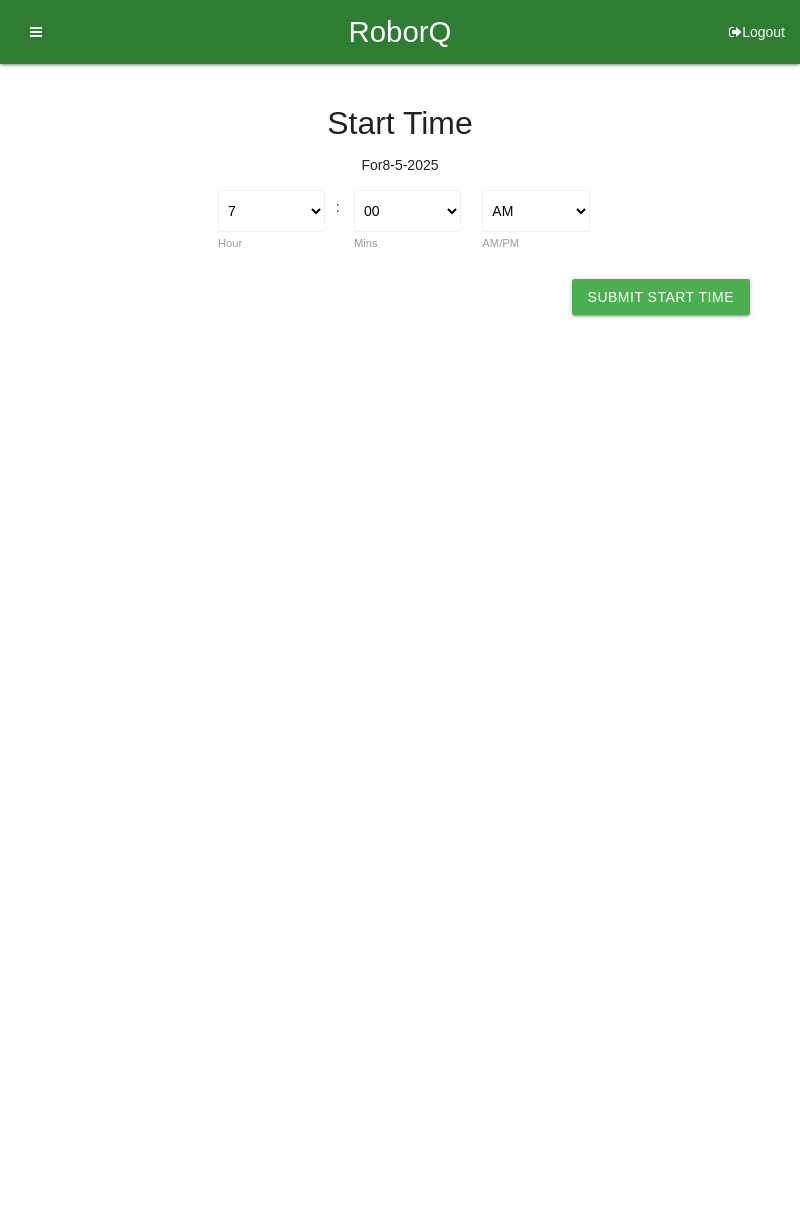 click on "Submit Start Time" at bounding box center [661, 297] 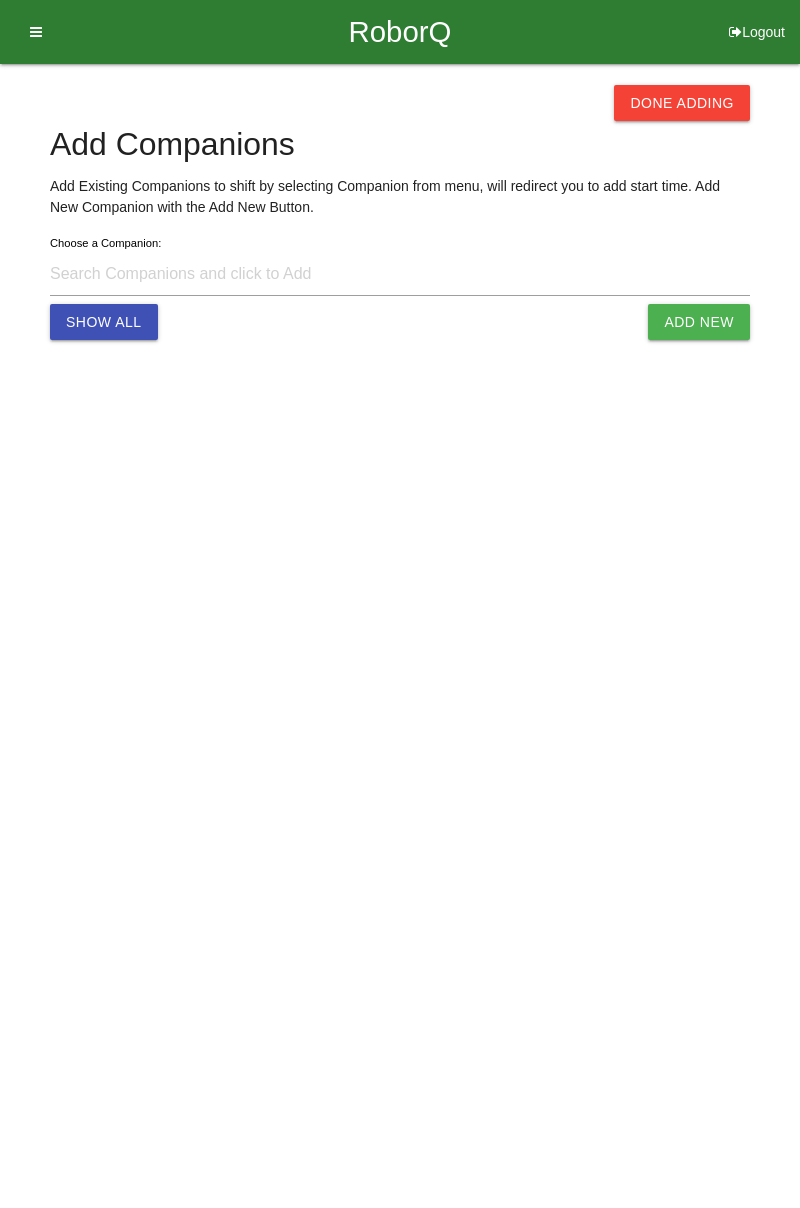 click on "Done Adding" at bounding box center [682, 103] 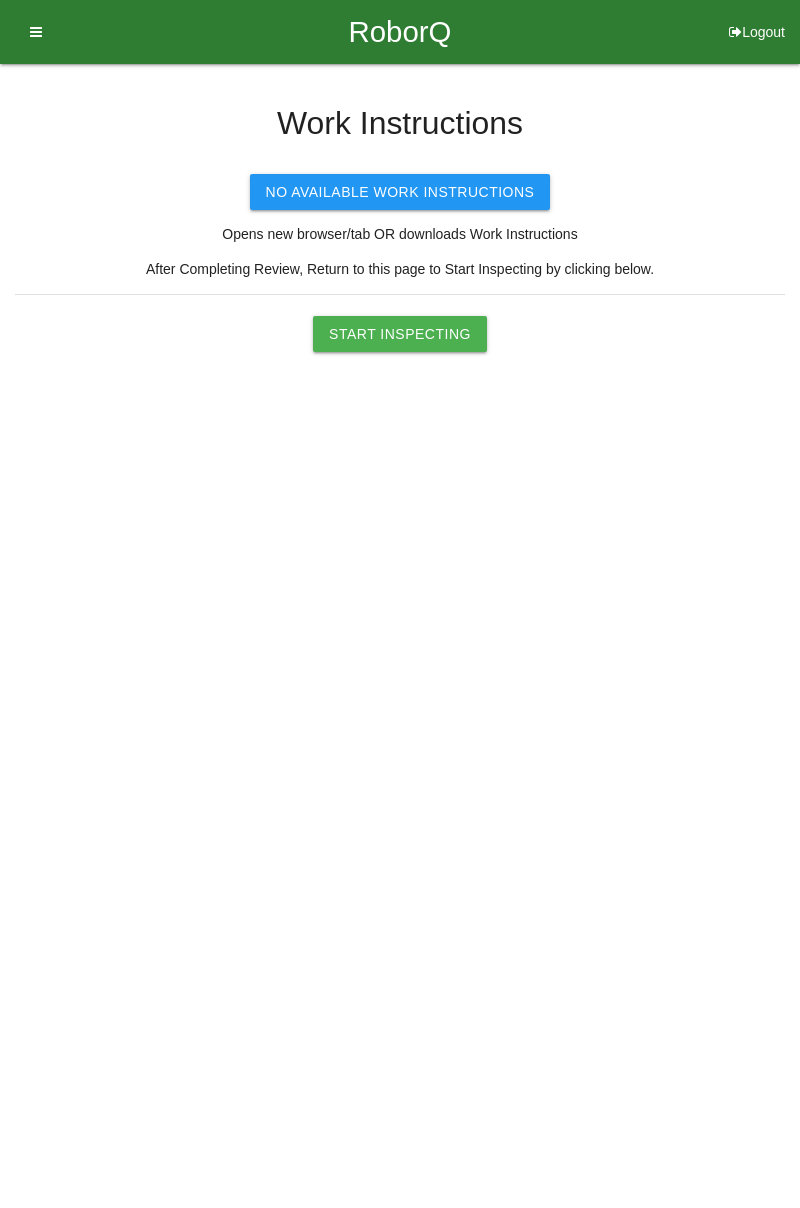 click on "Start Inspecting" at bounding box center (400, 334) 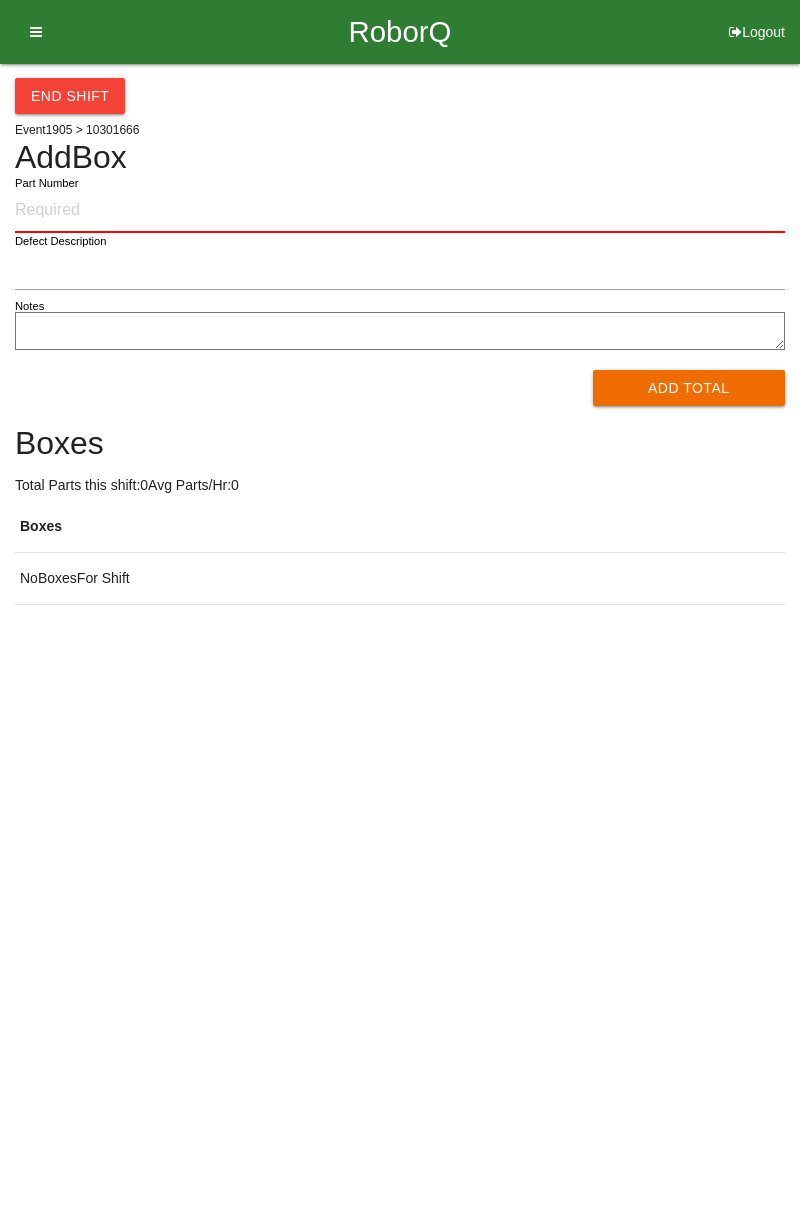 click on "Boxes" at bounding box center [400, 443] 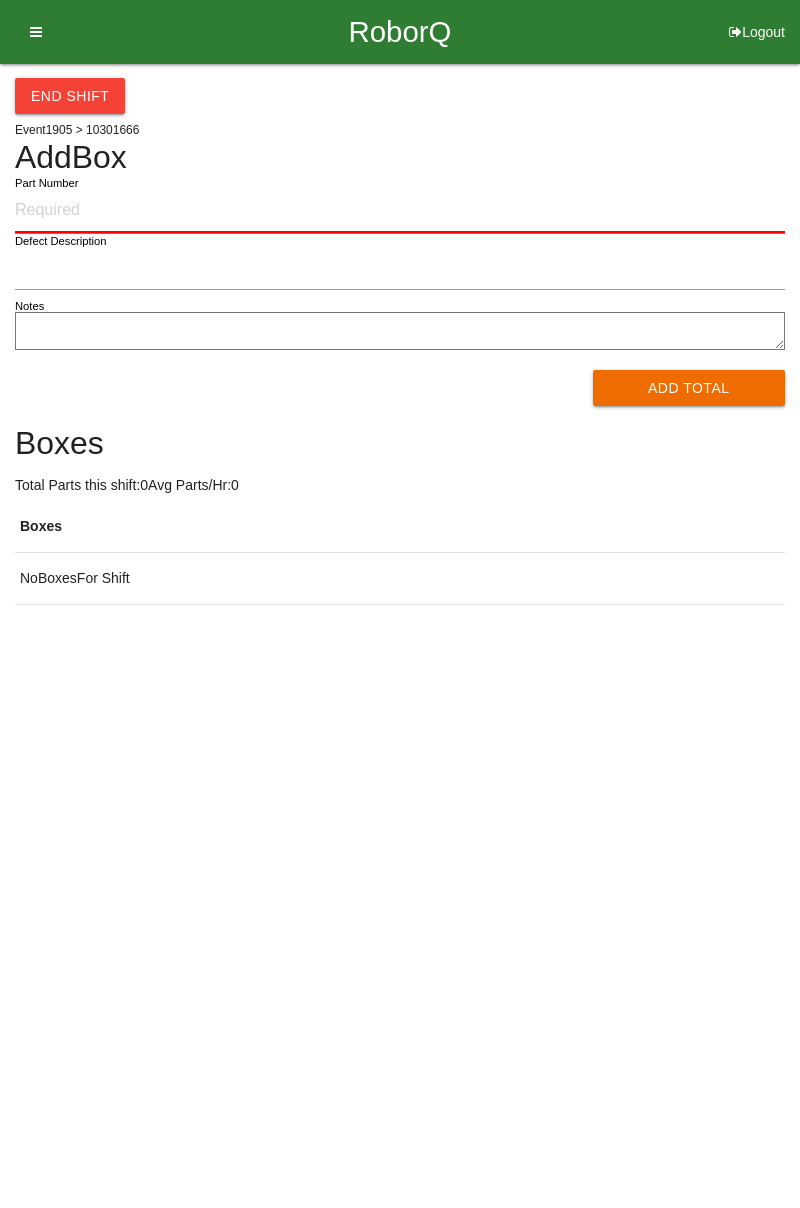 click on "Part Number" at bounding box center (400, 211) 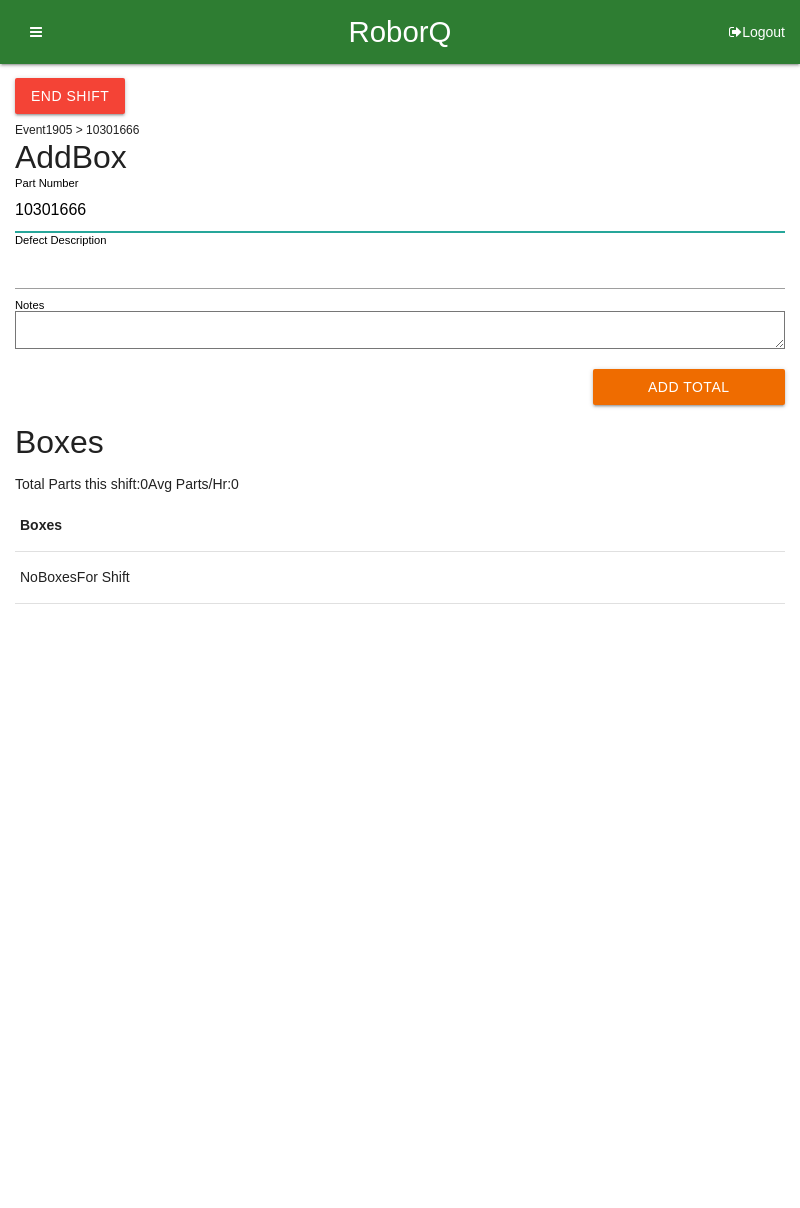 type on "10301666" 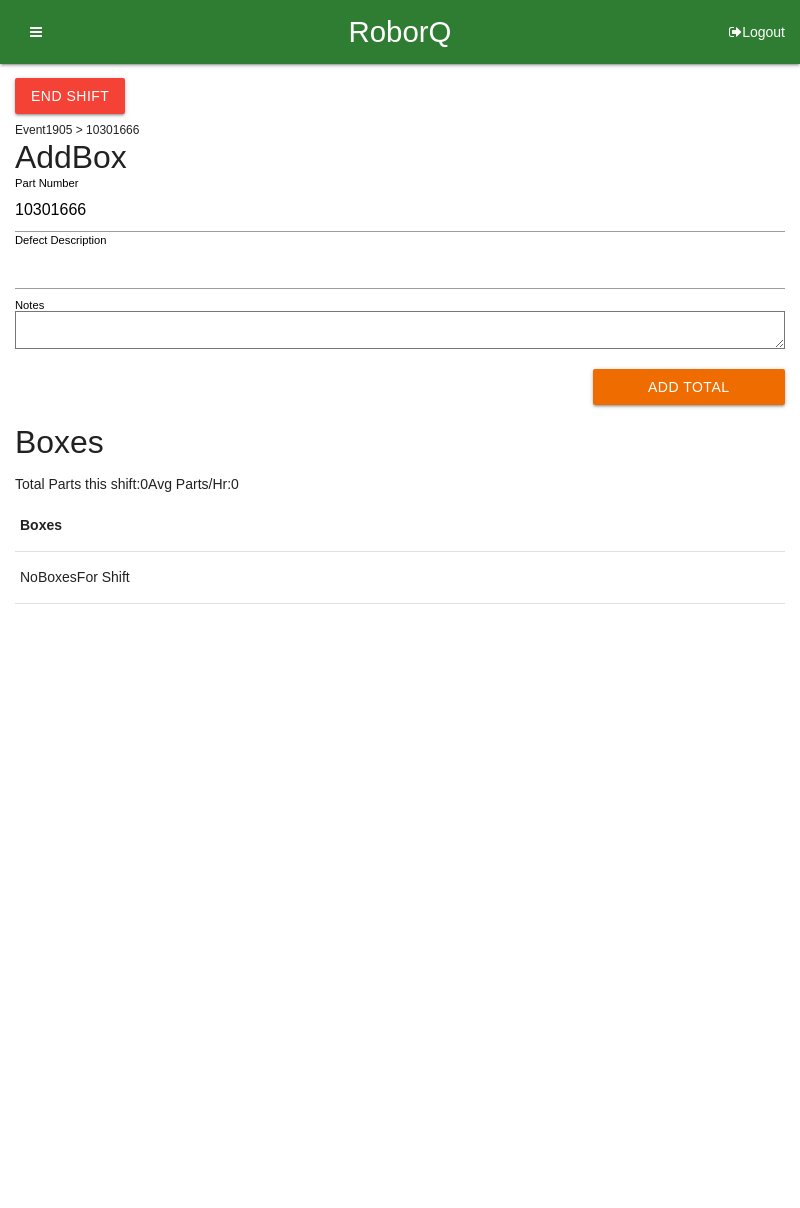 click on "Add Total" at bounding box center [689, 387] 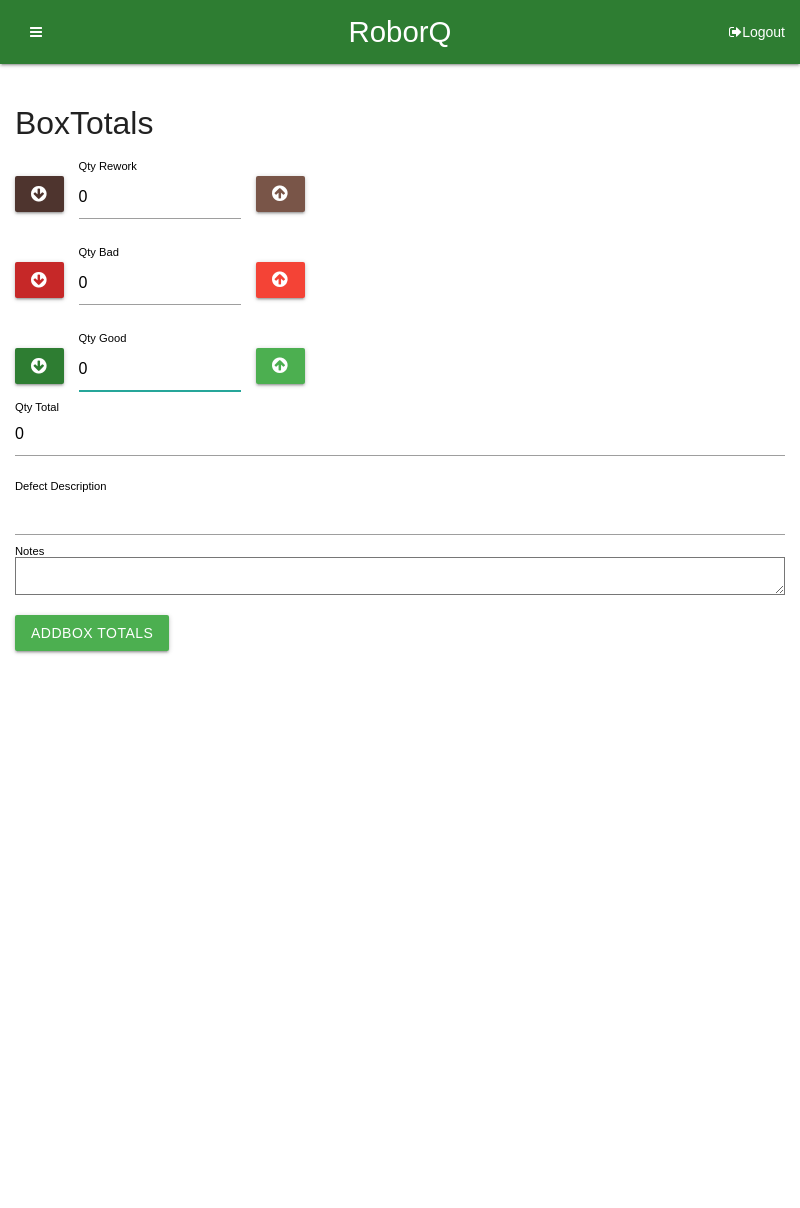 click on "0" at bounding box center (160, 369) 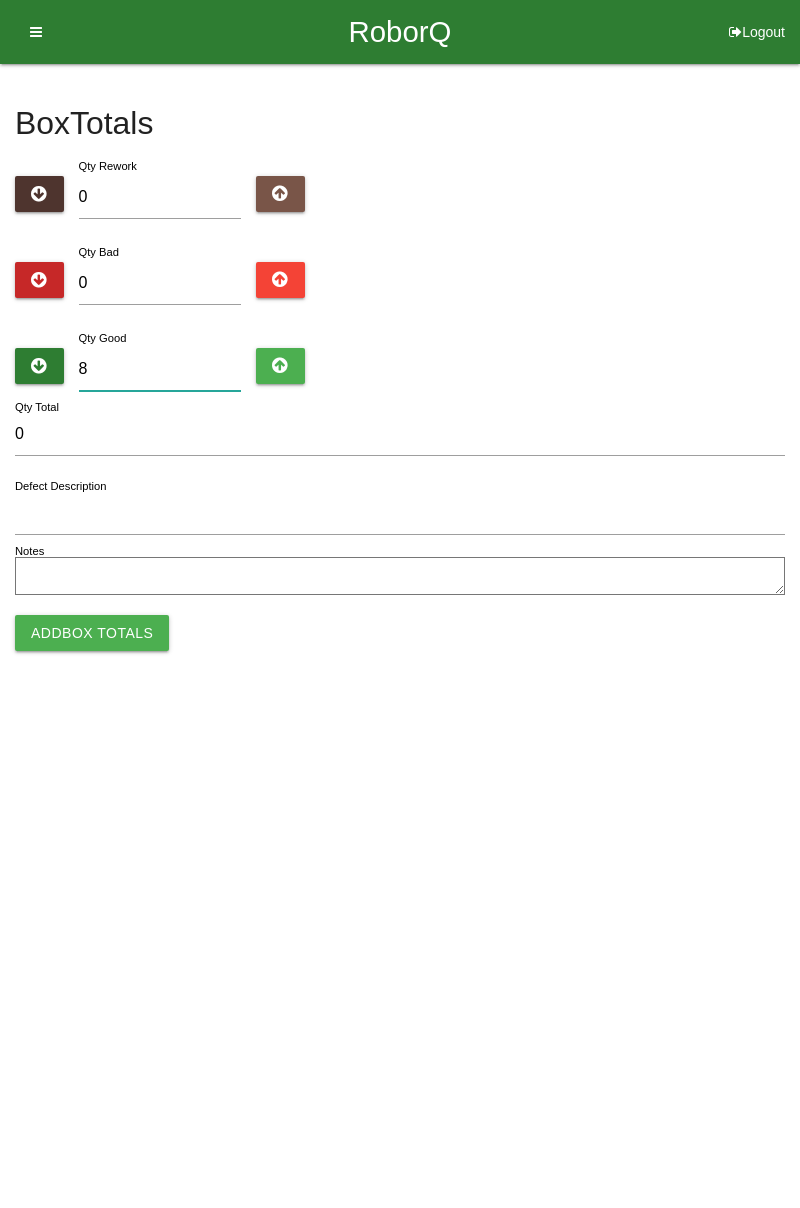 type on "8" 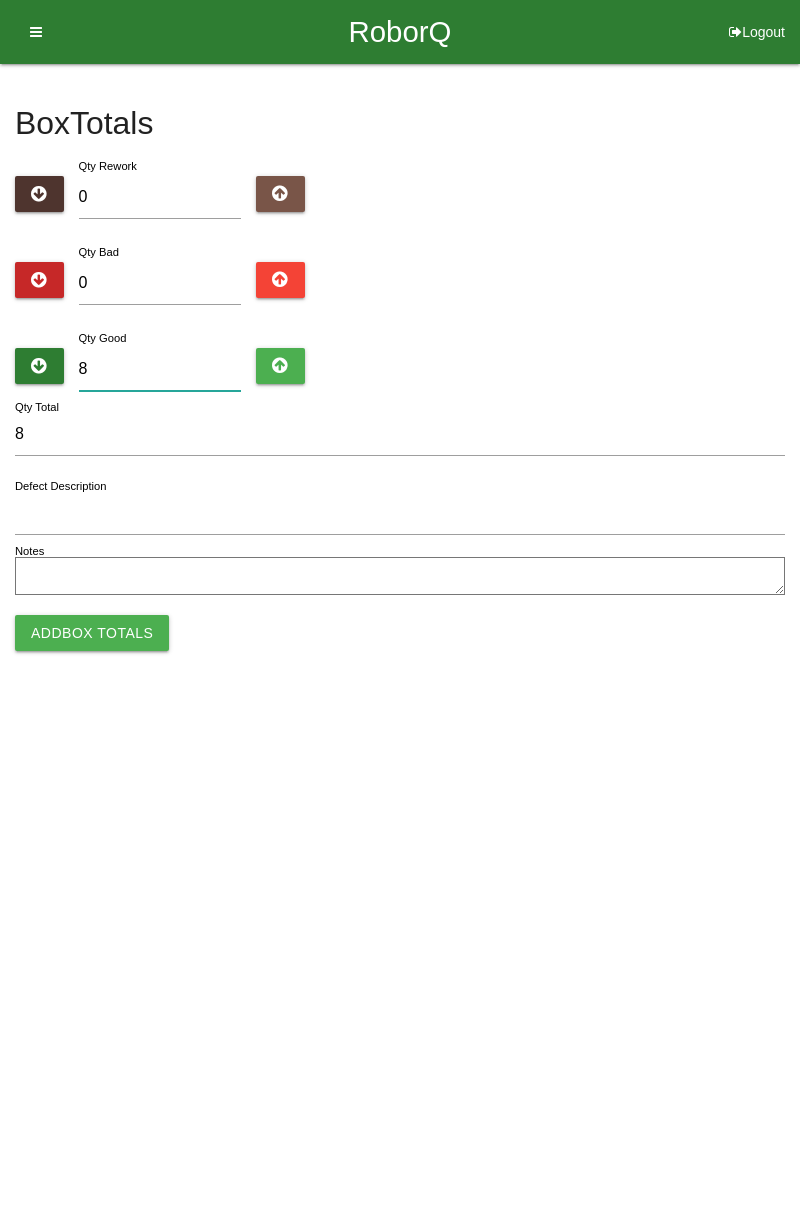 type on "84" 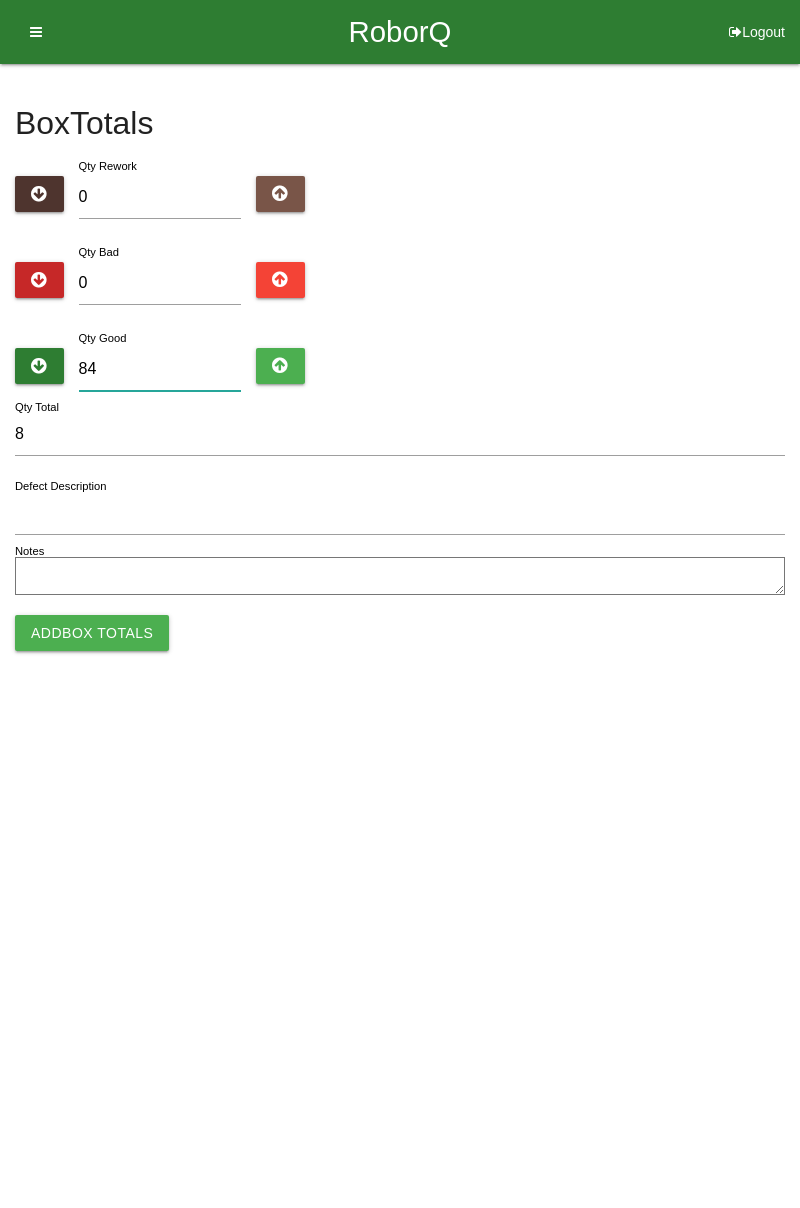 type on "84" 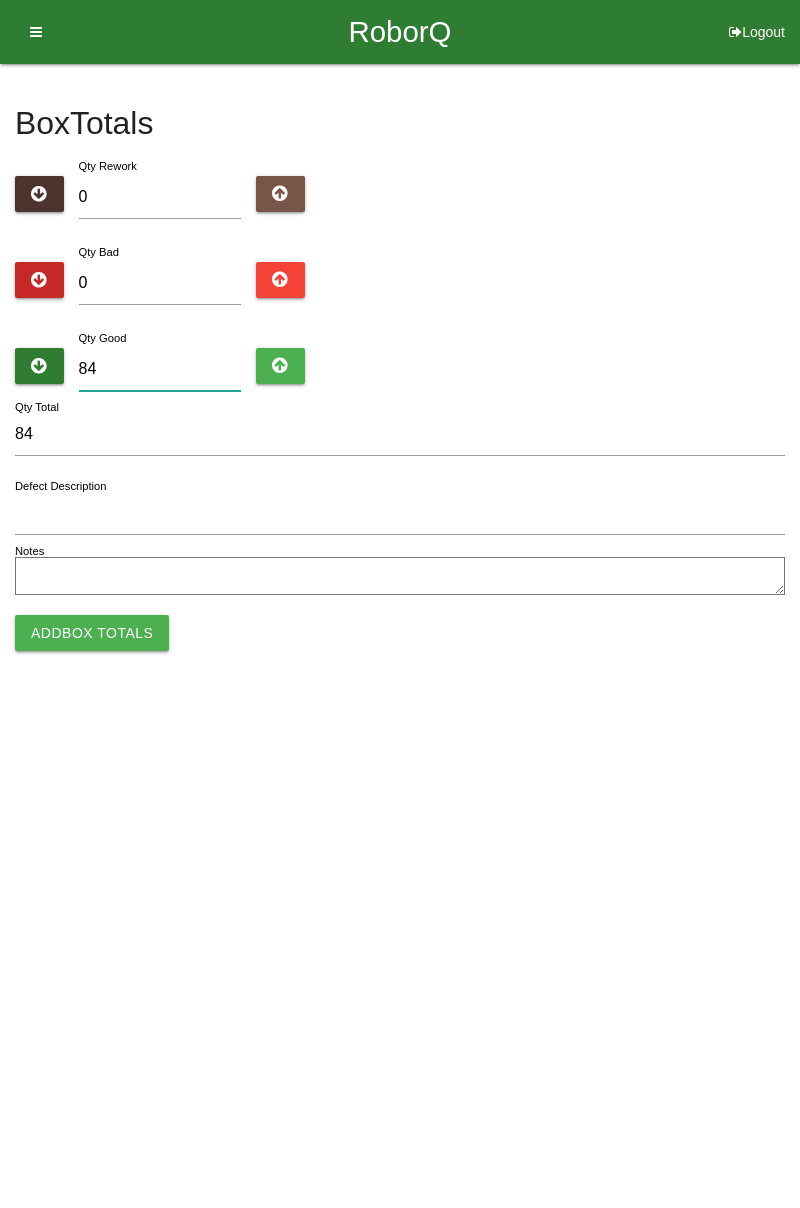 type on "84" 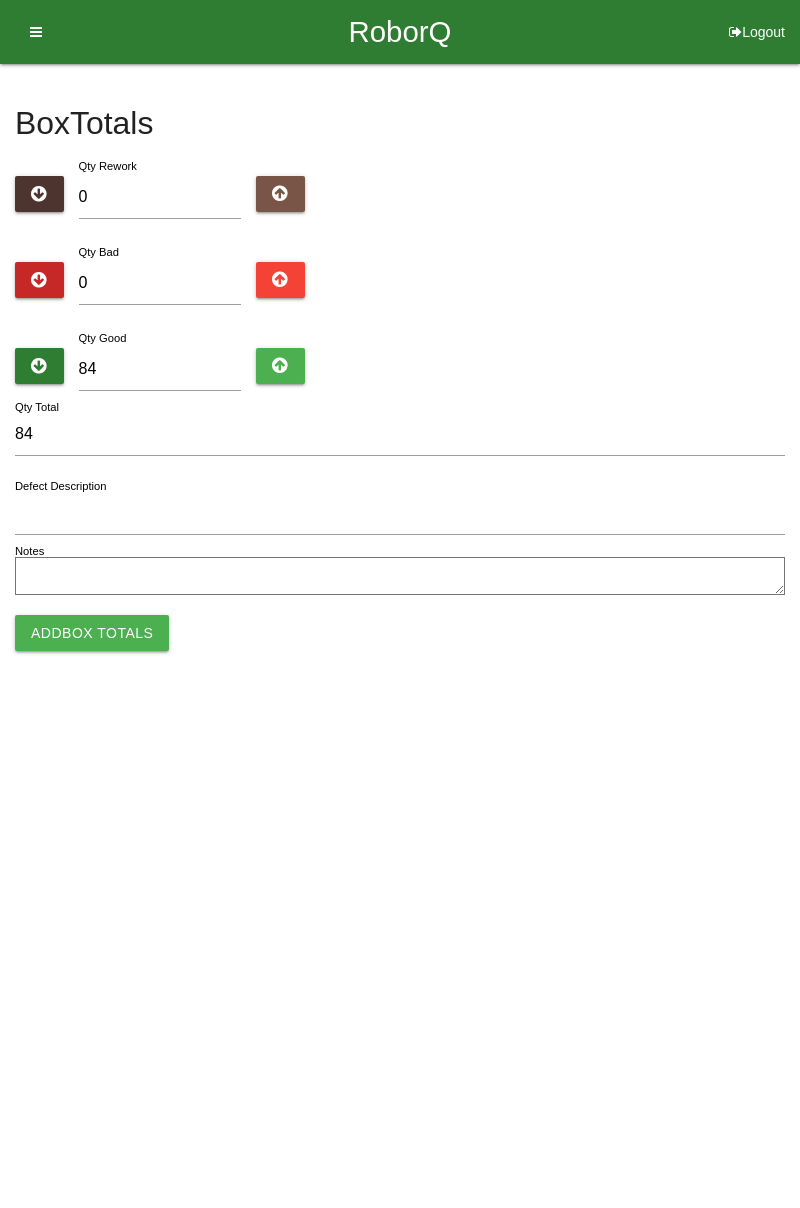 click on "Add  Box Totals" at bounding box center (92, 633) 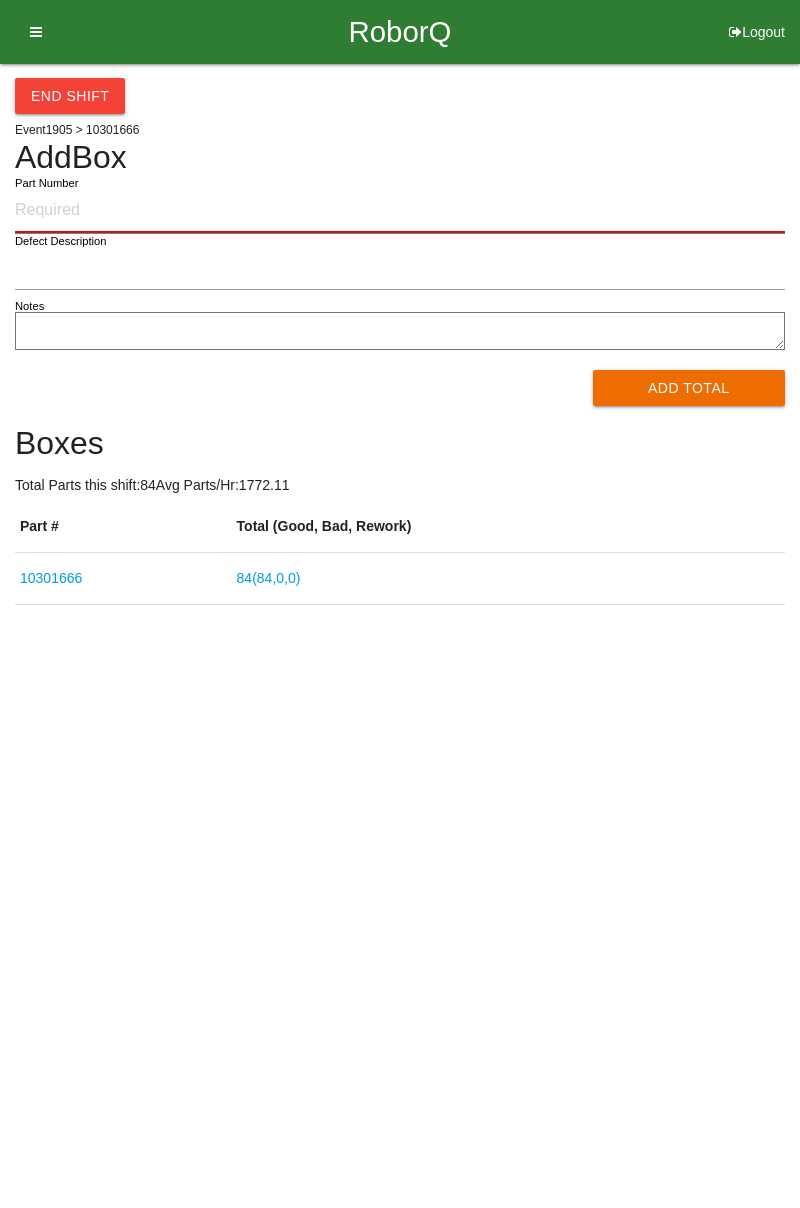 paste on "10301666" 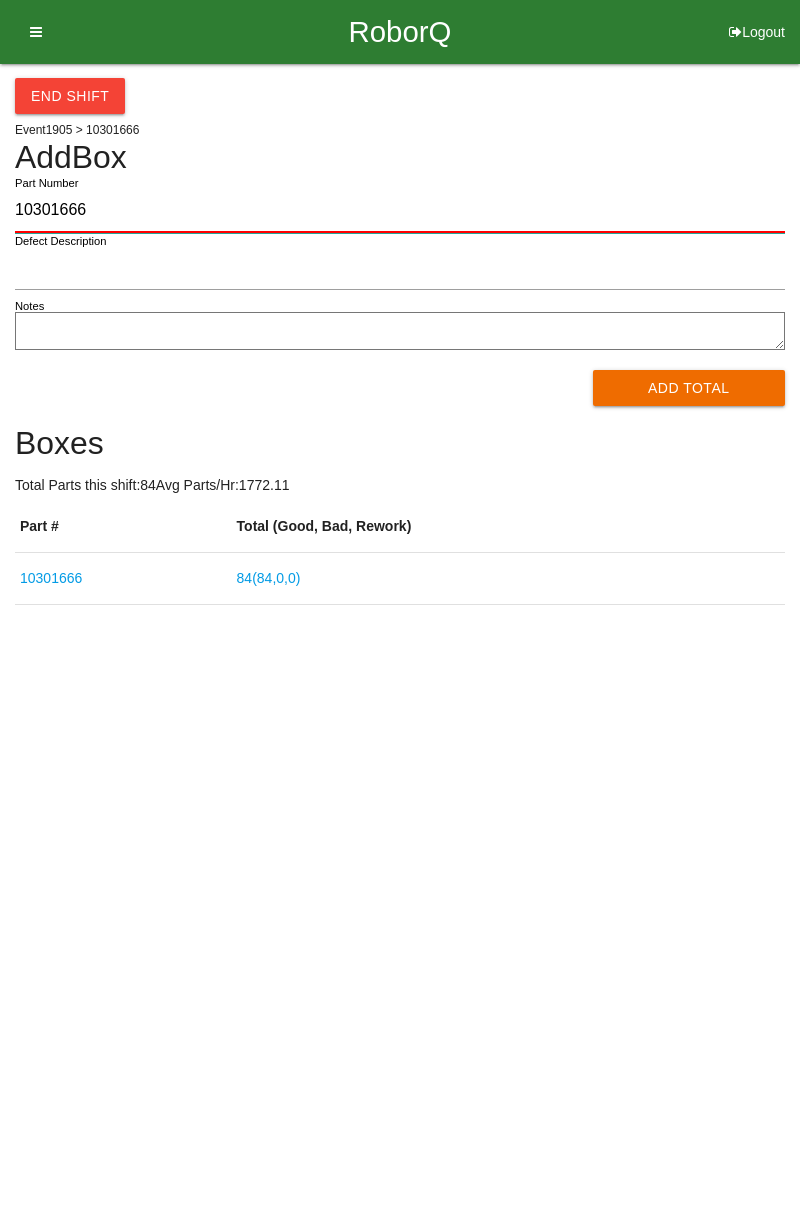 type on "10301666" 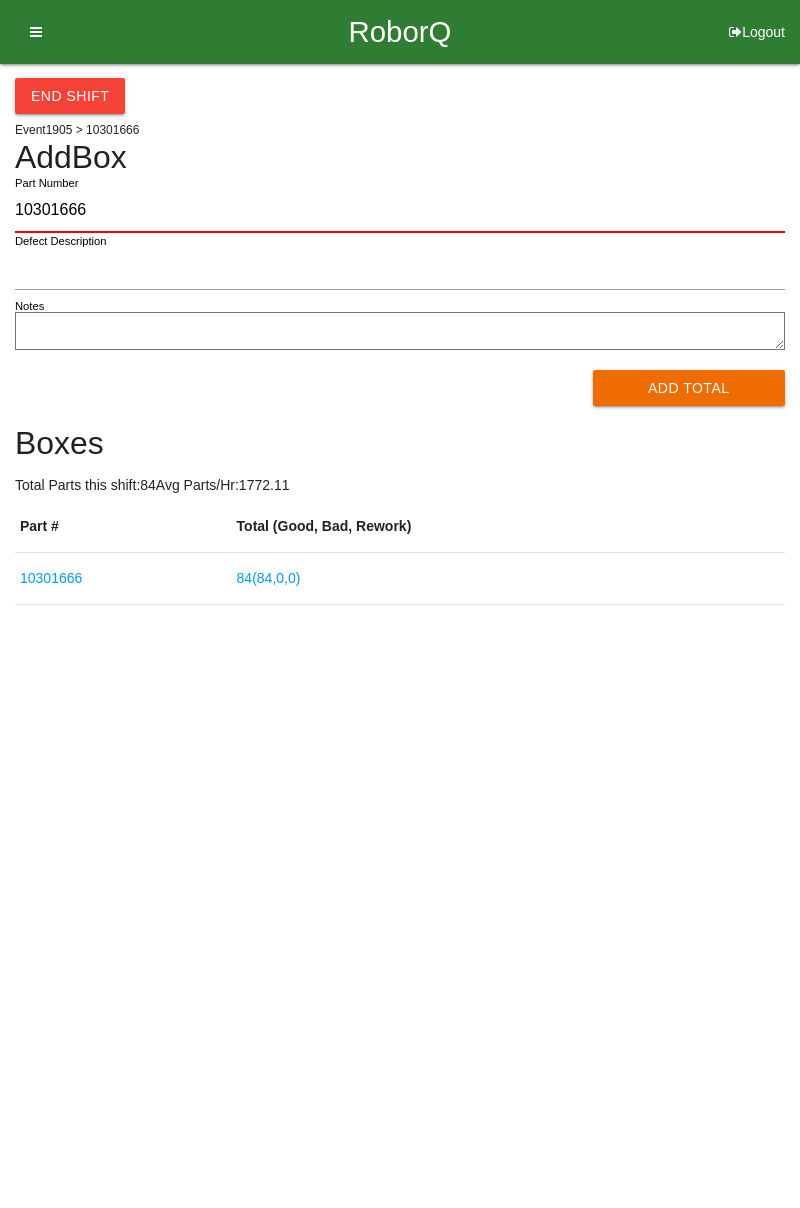 click on "Add Total" at bounding box center [689, 388] 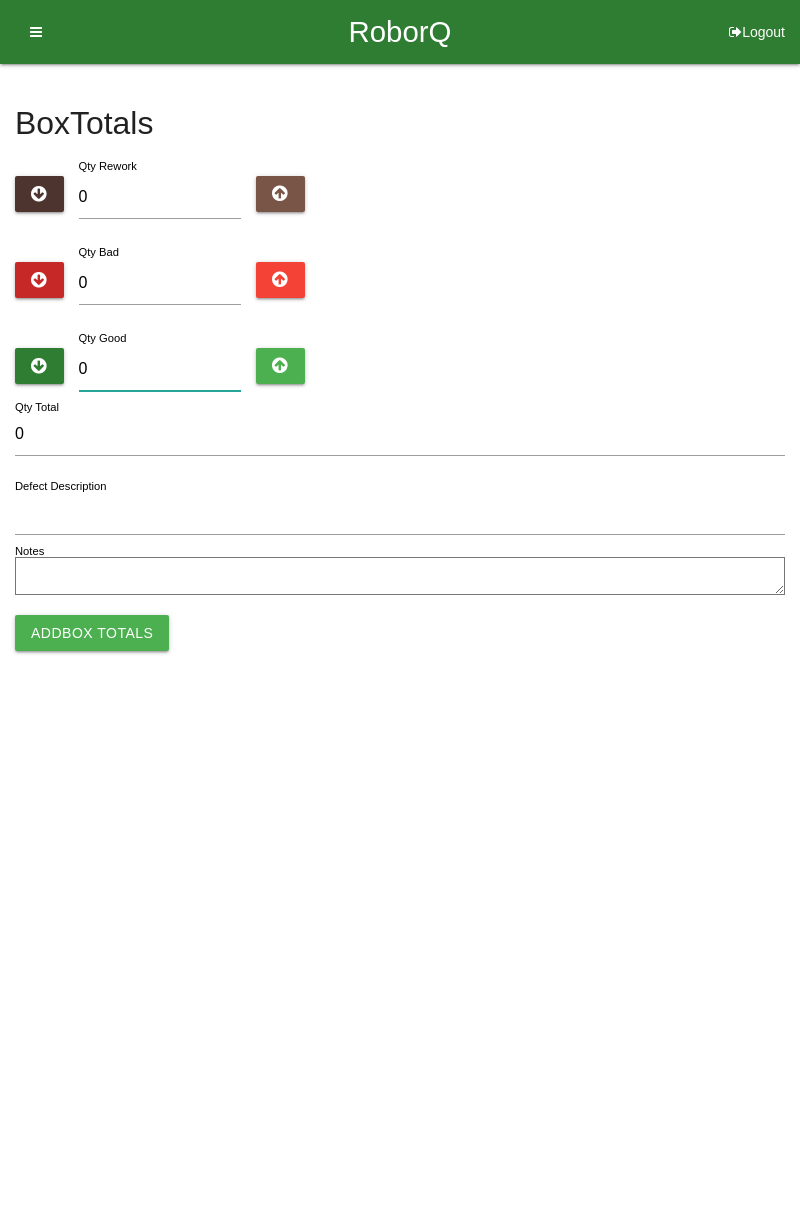 click on "0" at bounding box center (160, 369) 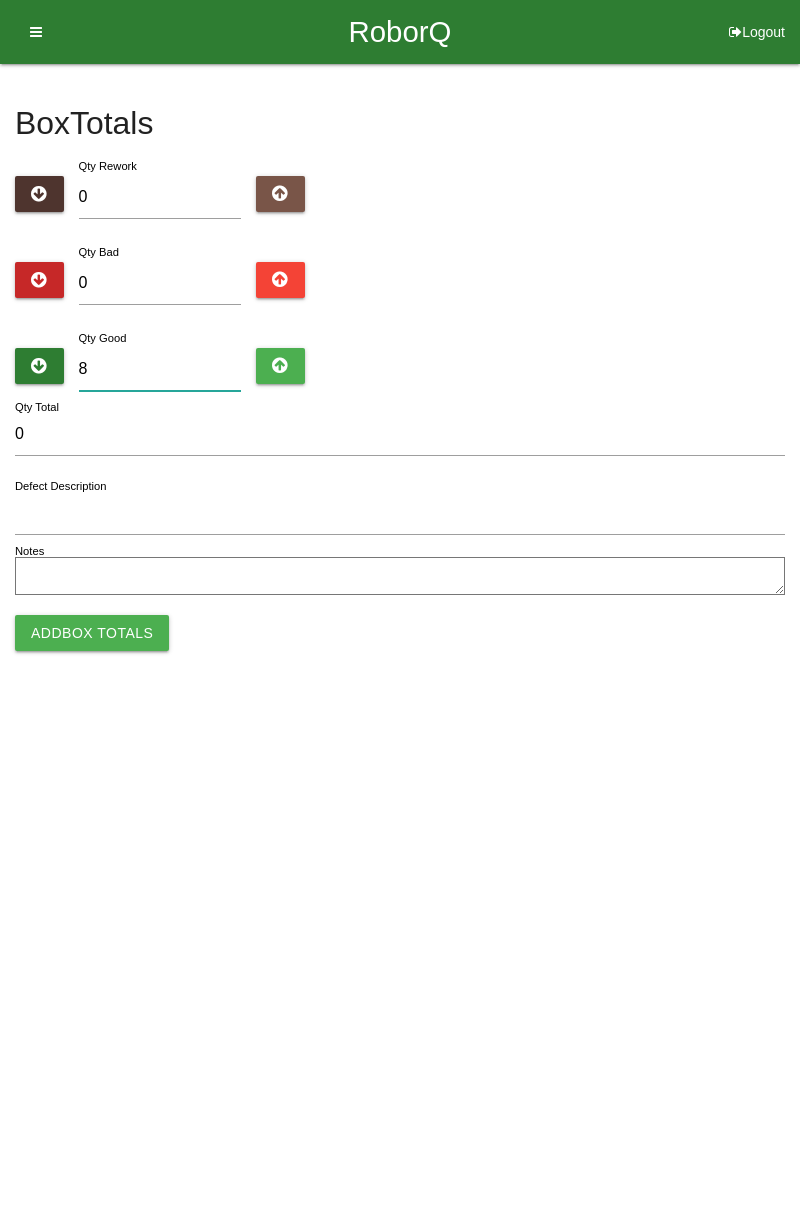 type on "8" 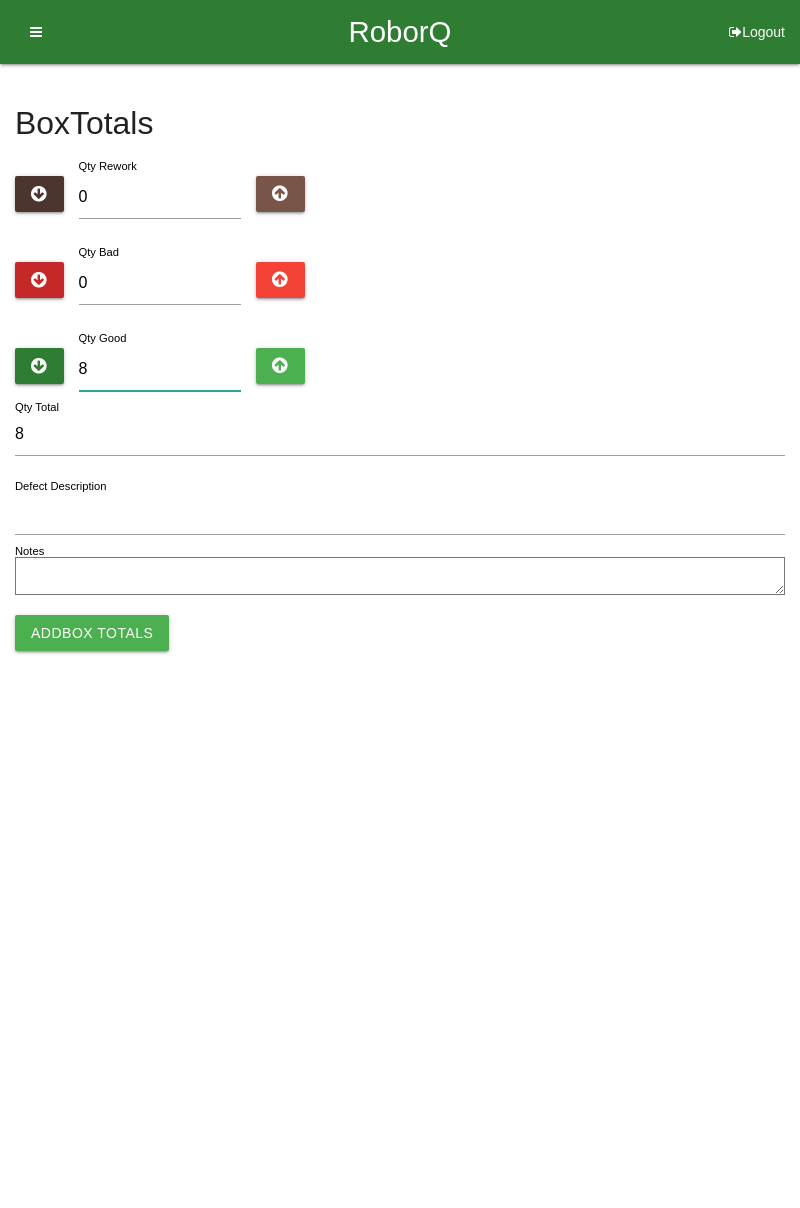 type on "84" 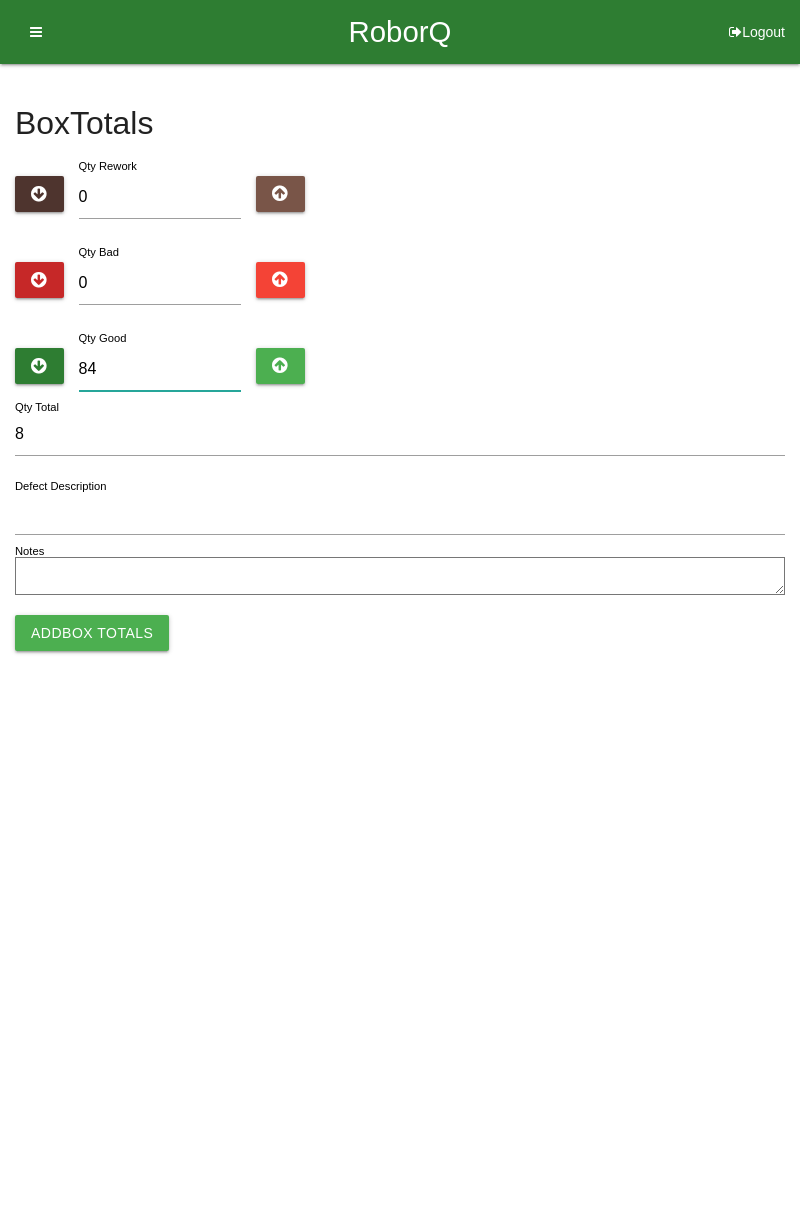 type on "84" 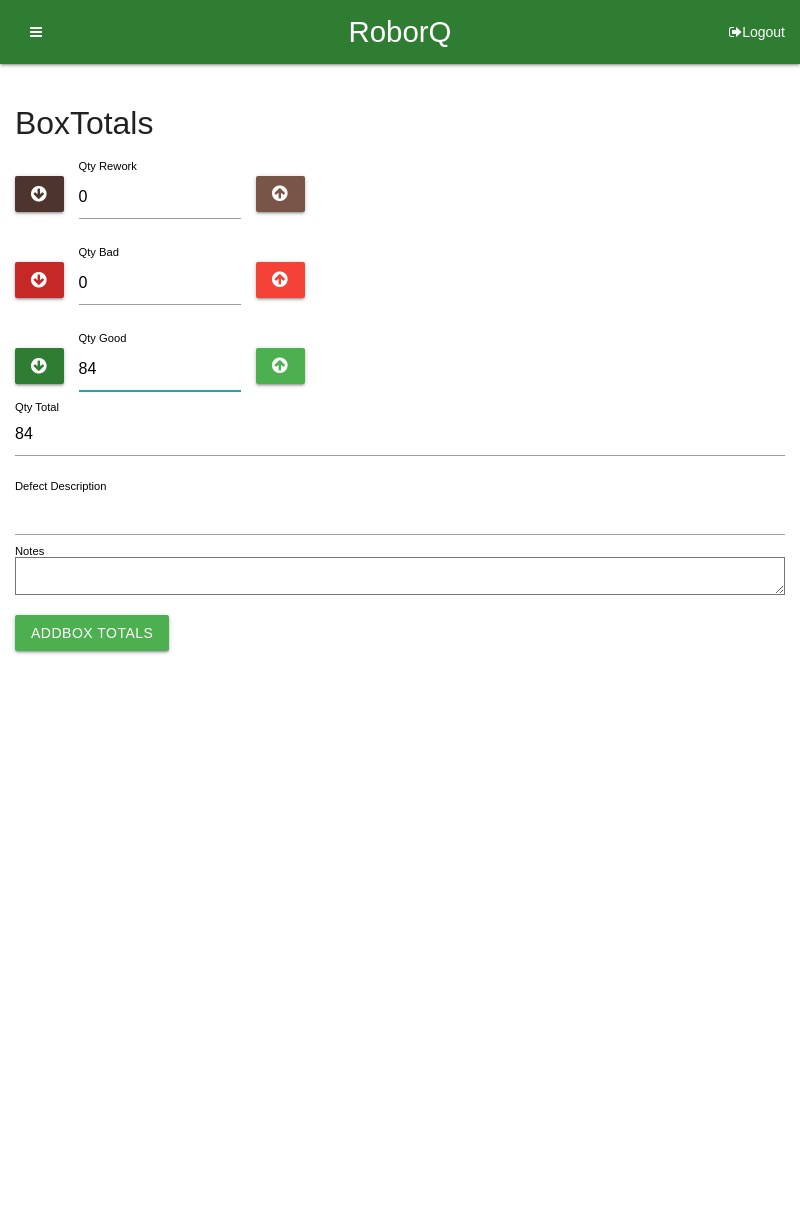 type on "84" 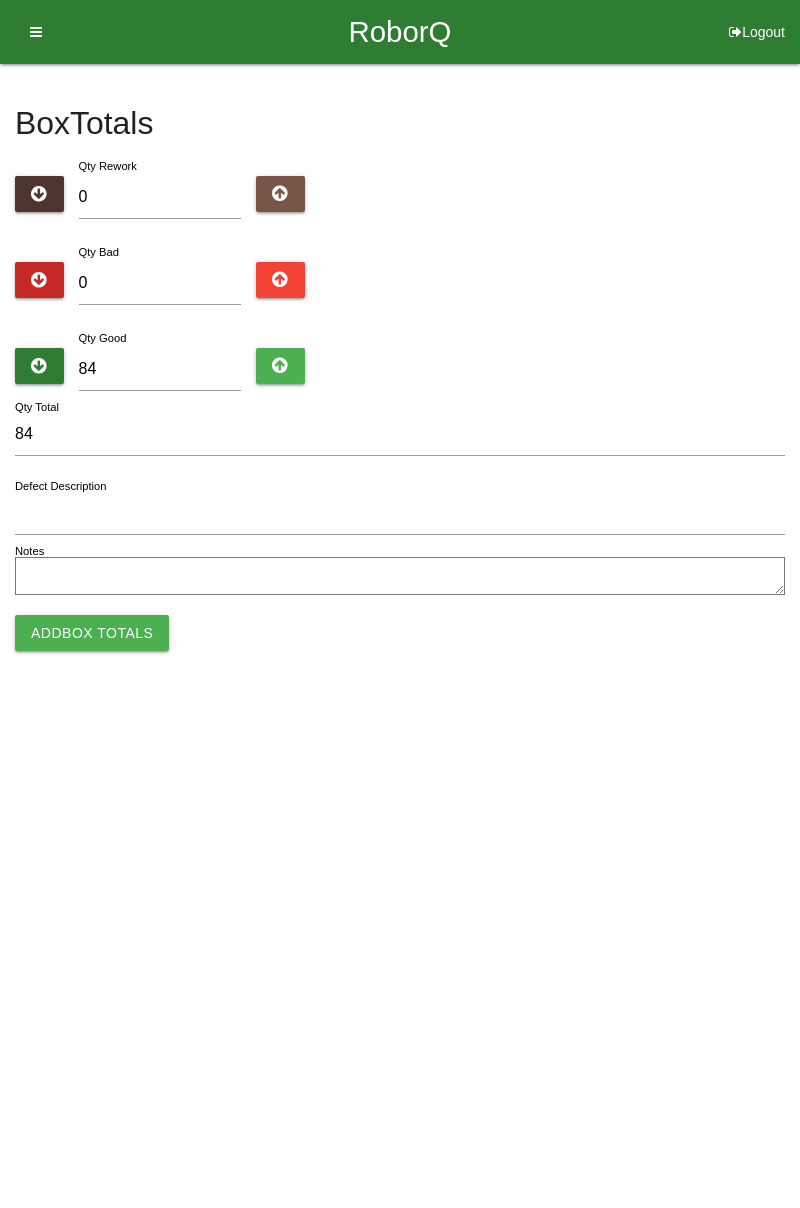 click on "Add  Box Totals" at bounding box center [92, 633] 